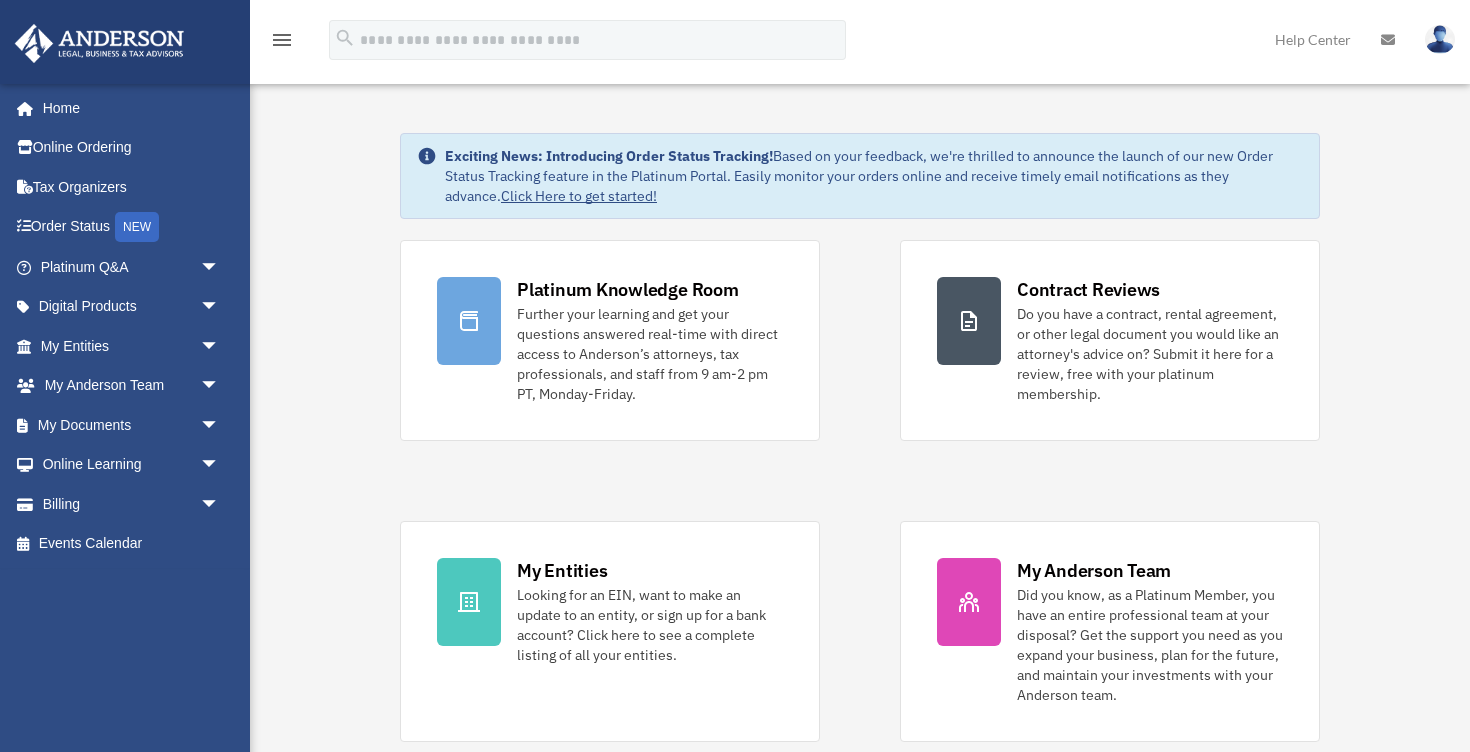 scroll, scrollTop: 0, scrollLeft: 0, axis: both 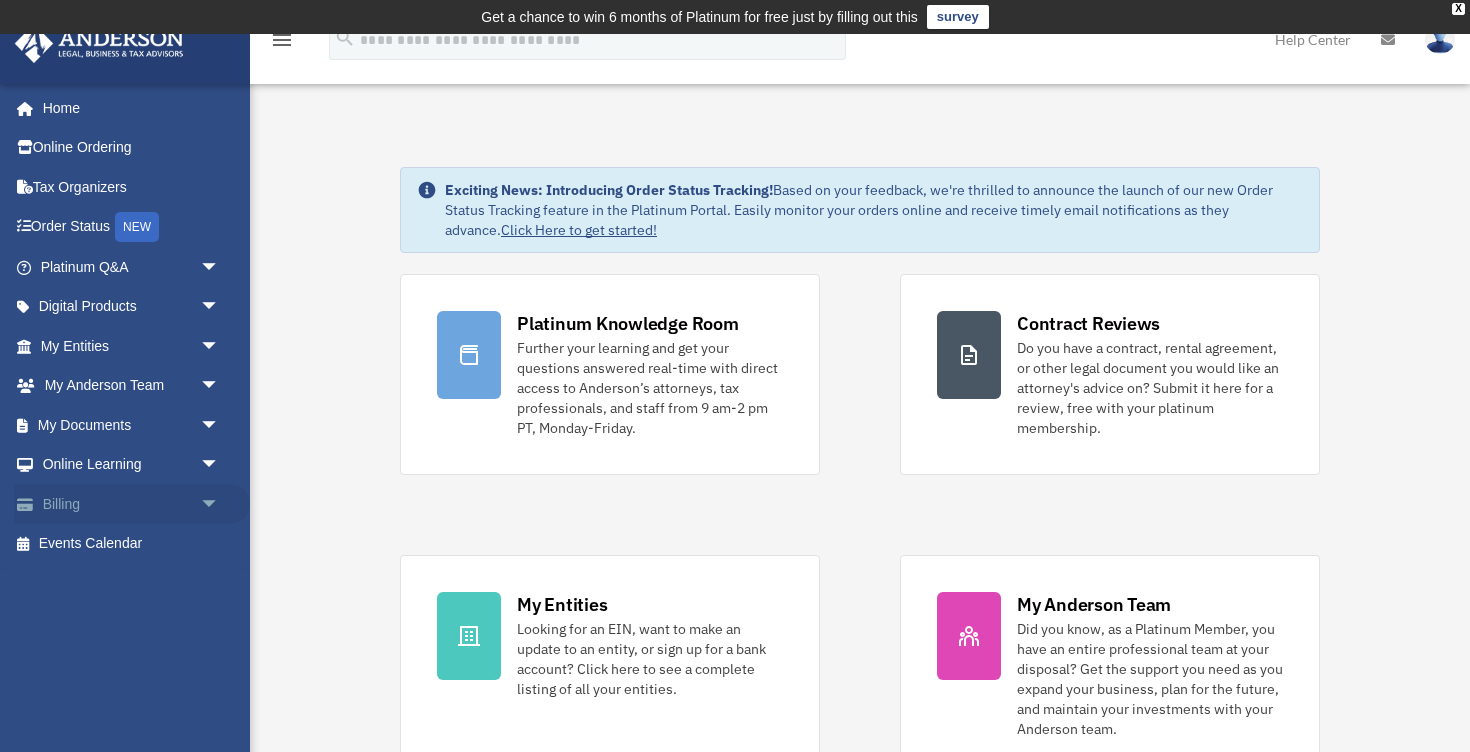 click on "Billing arrow_drop_down" at bounding box center [132, 504] 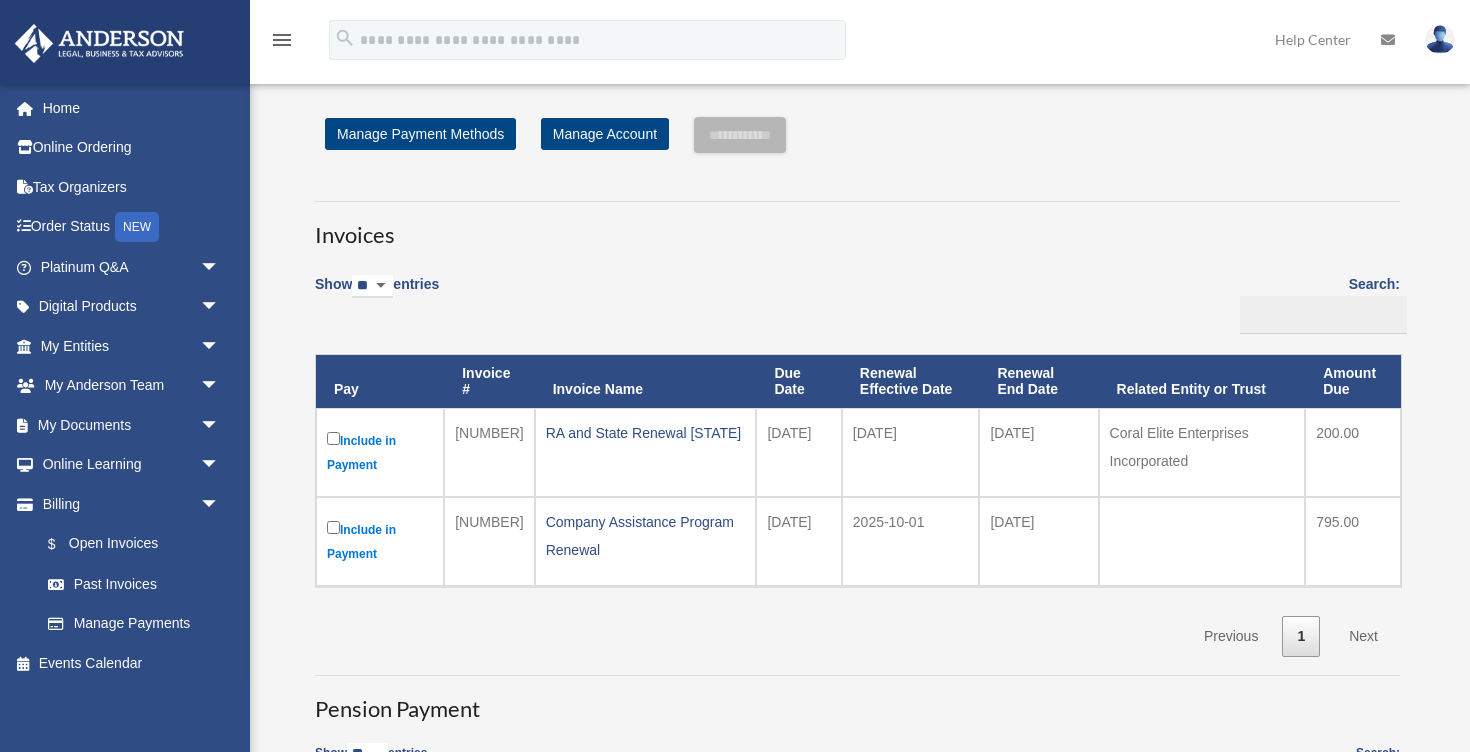 scroll, scrollTop: 0, scrollLeft: 0, axis: both 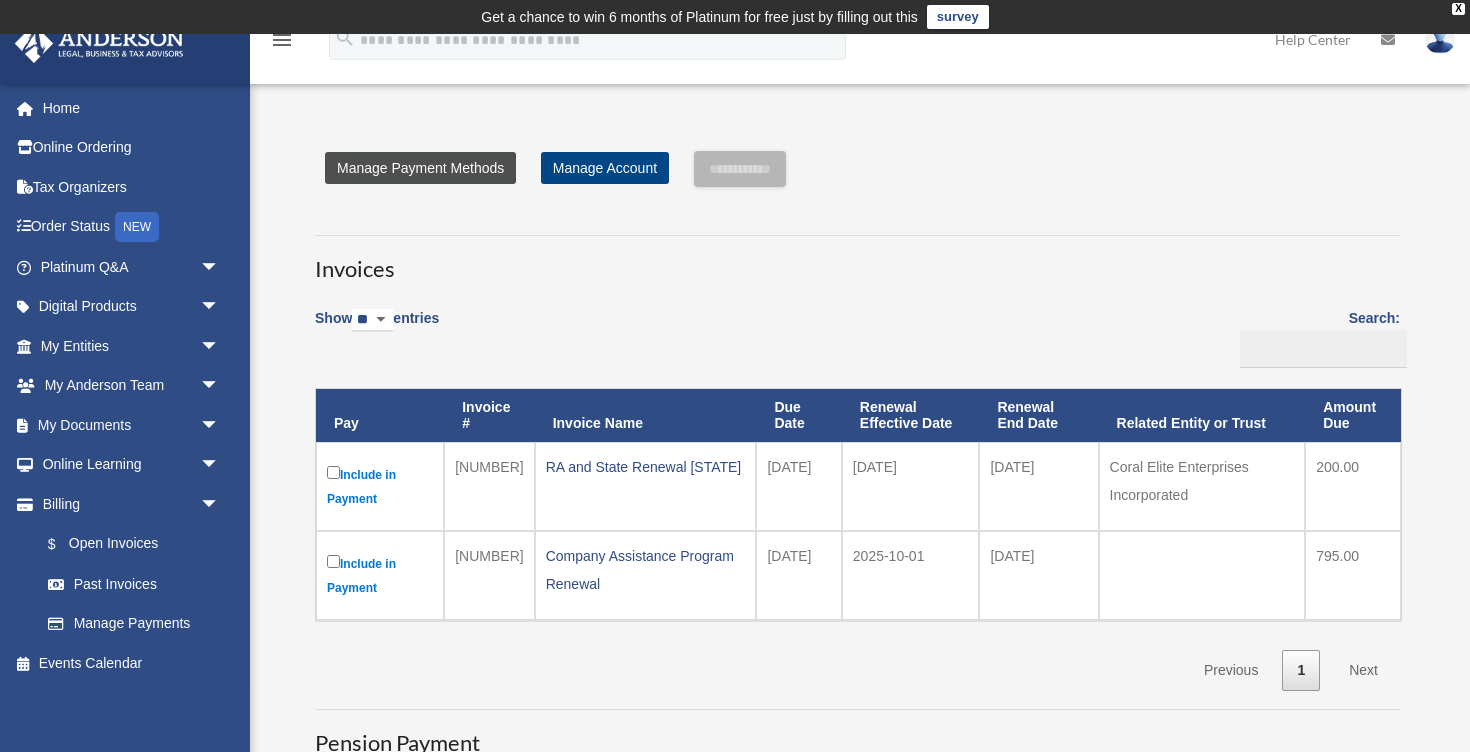 click on "Manage Payment Methods" at bounding box center (420, 168) 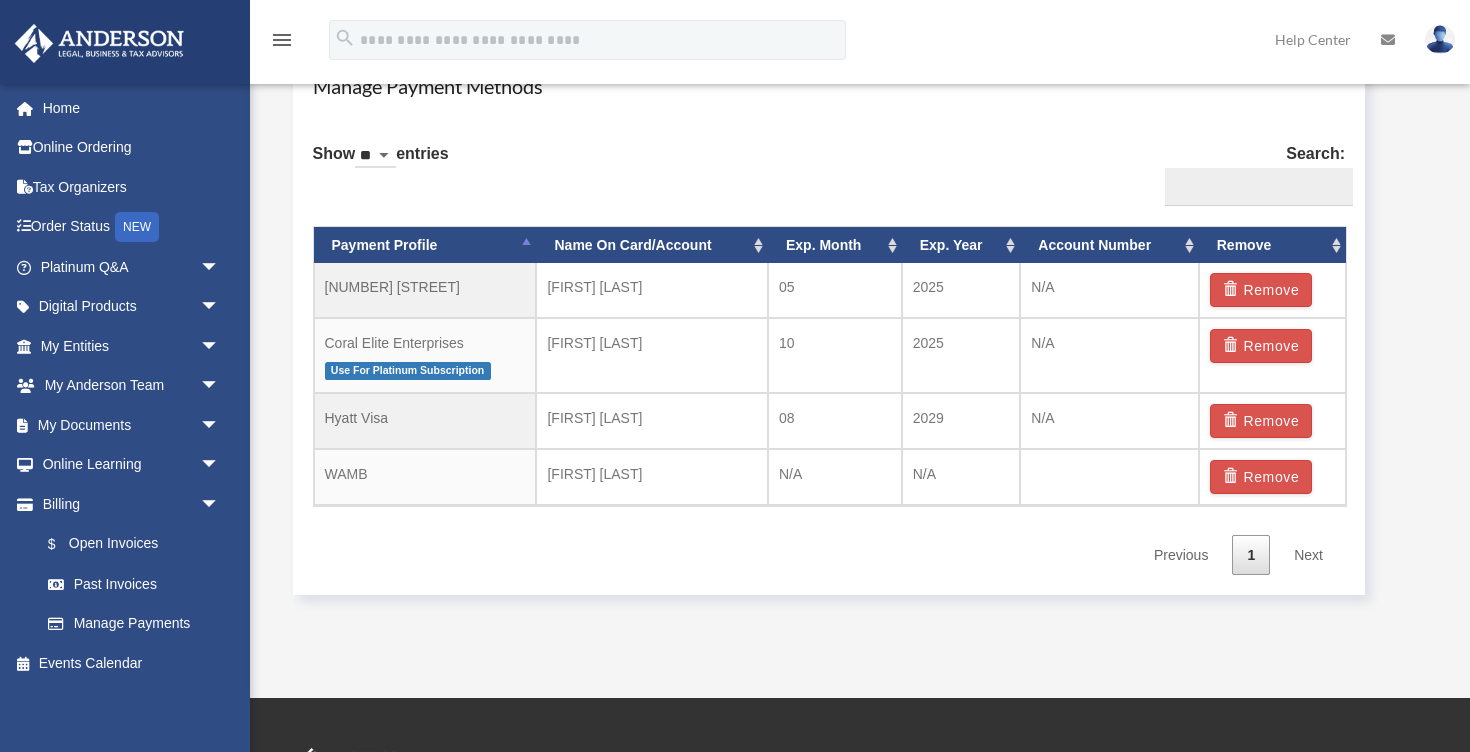 scroll, scrollTop: 1240, scrollLeft: 0, axis: vertical 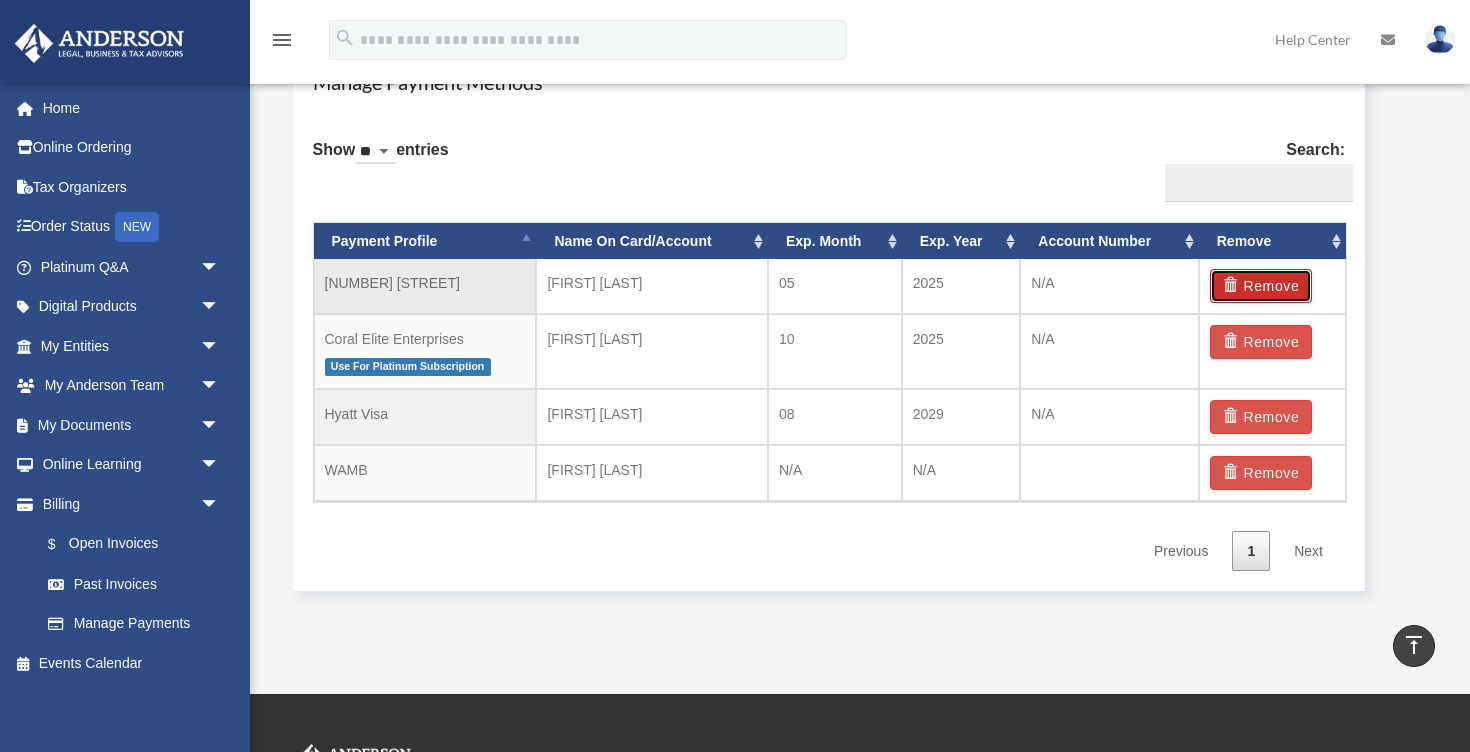 click on "Remove" at bounding box center (1261, 286) 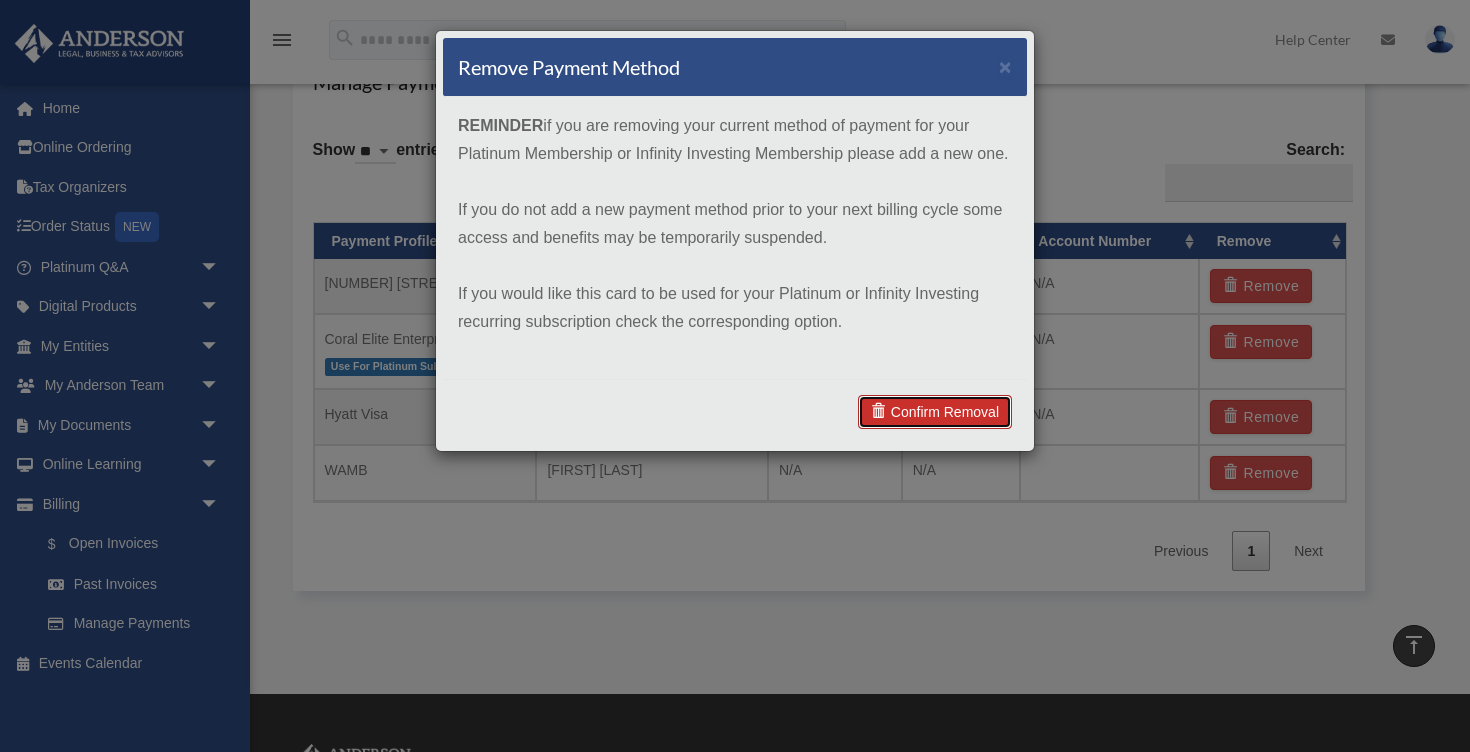 click on "Confirm Removal" at bounding box center [935, 412] 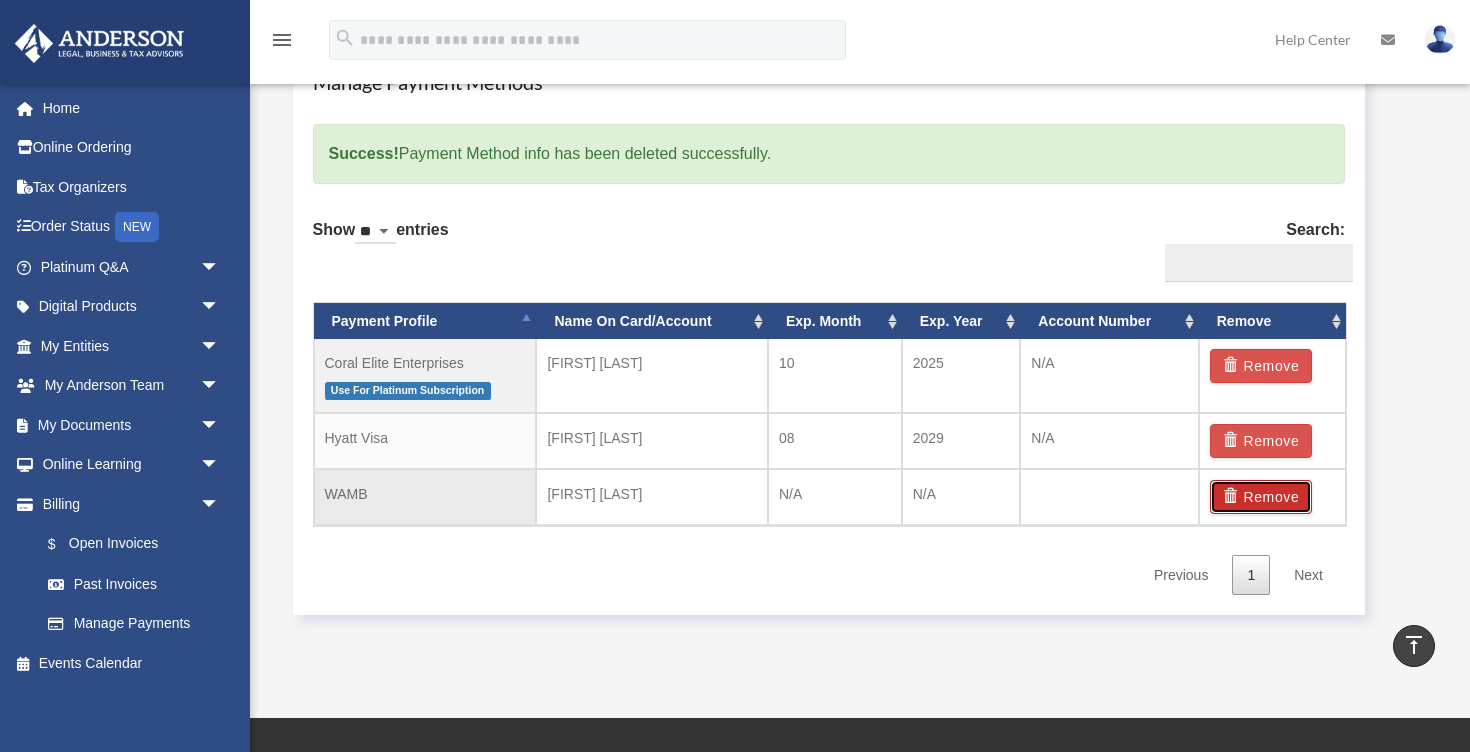 click on "Remove" at bounding box center [1261, 497] 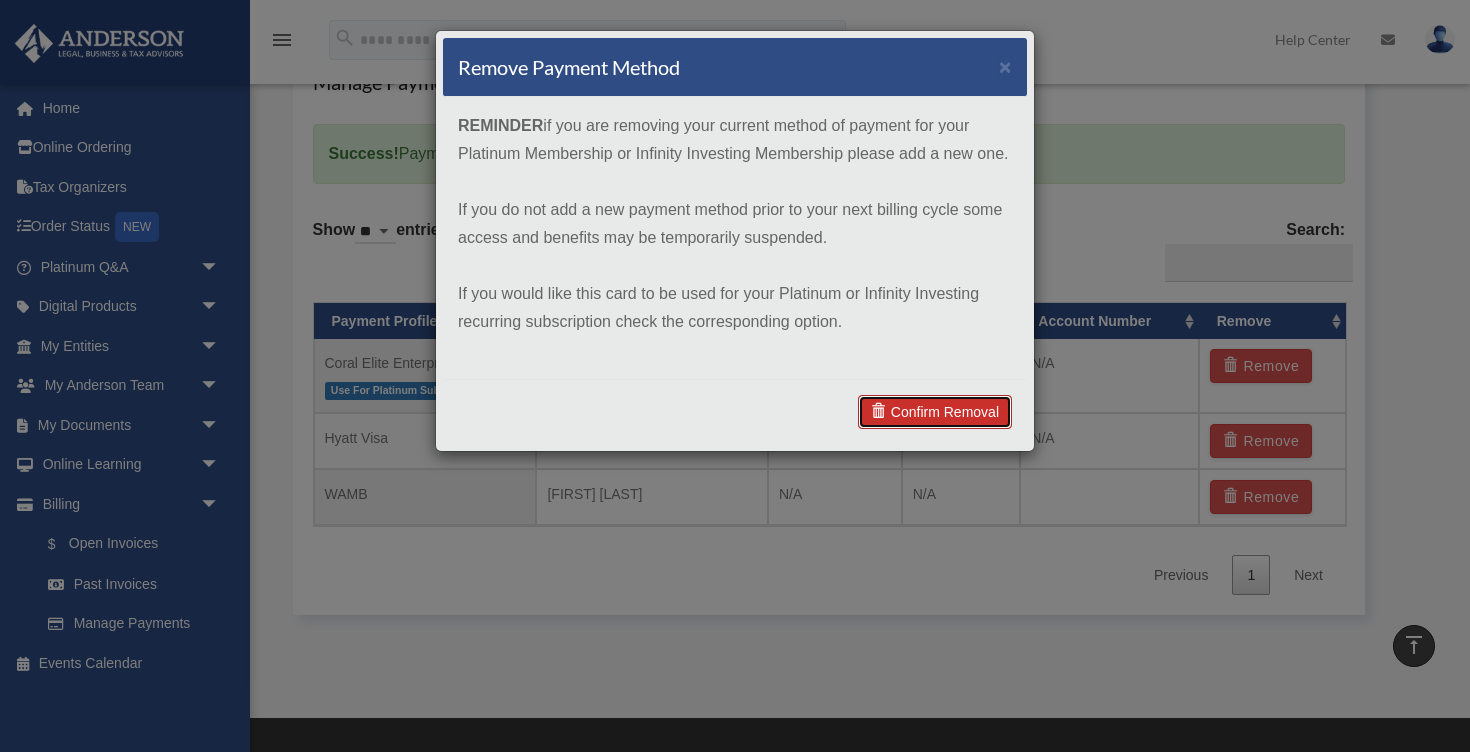 click on "Confirm Removal" at bounding box center [935, 412] 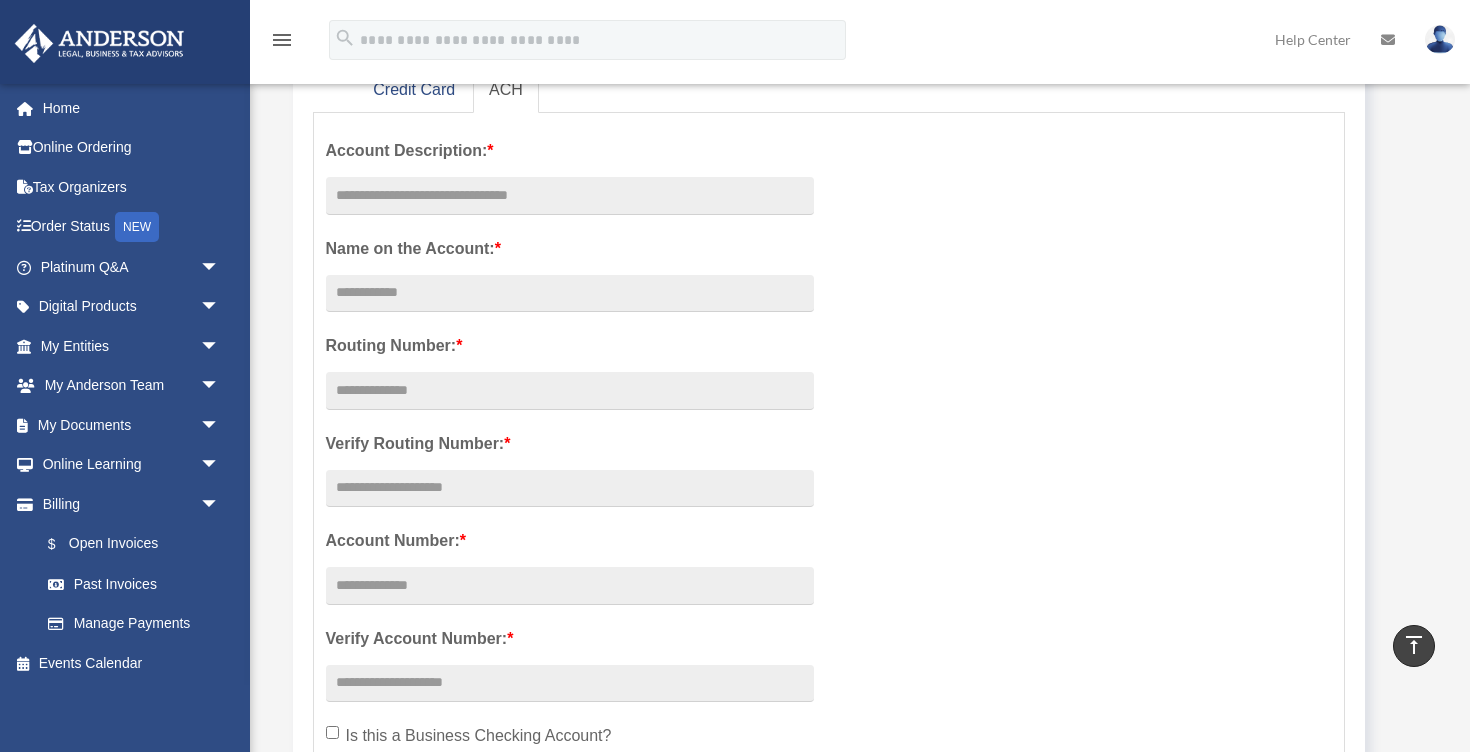 scroll, scrollTop: 316, scrollLeft: 0, axis: vertical 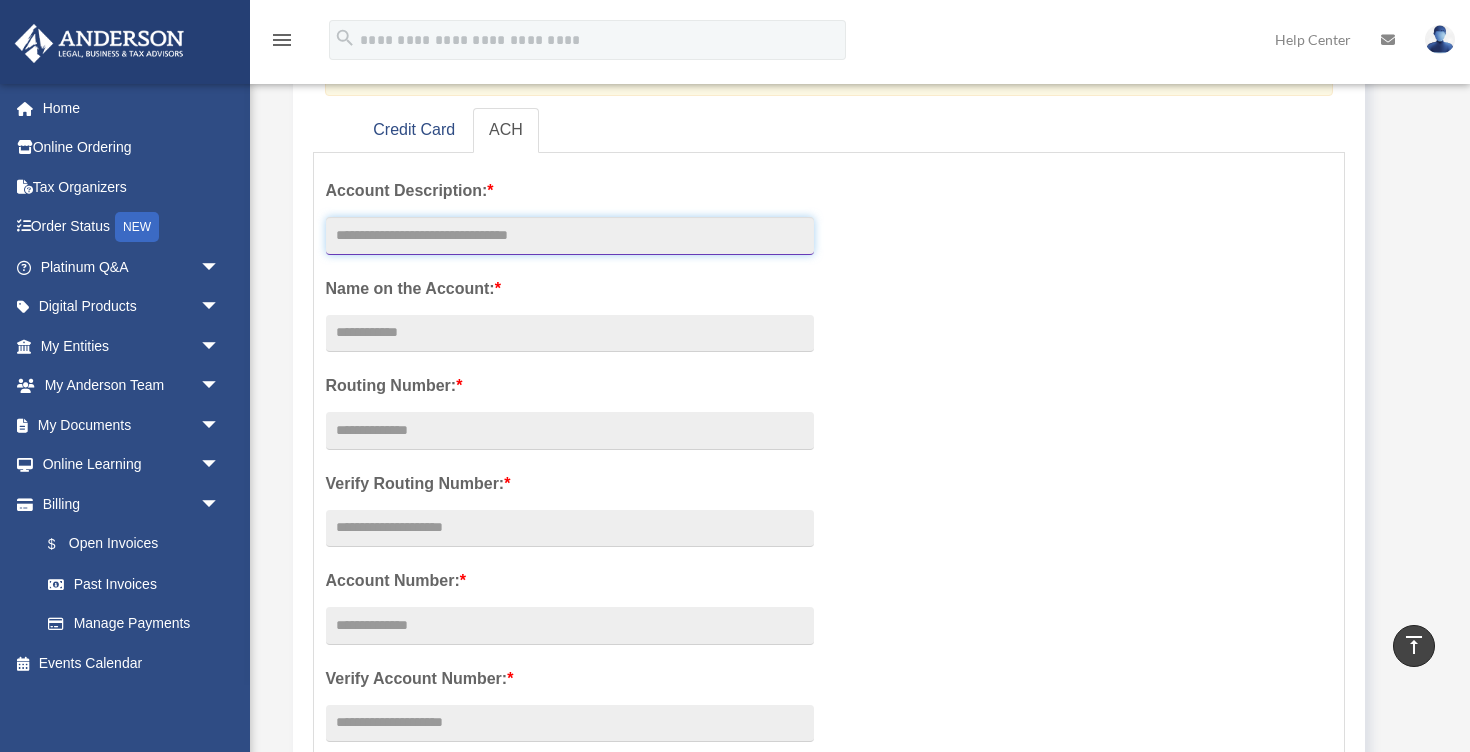 click at bounding box center [570, 236] 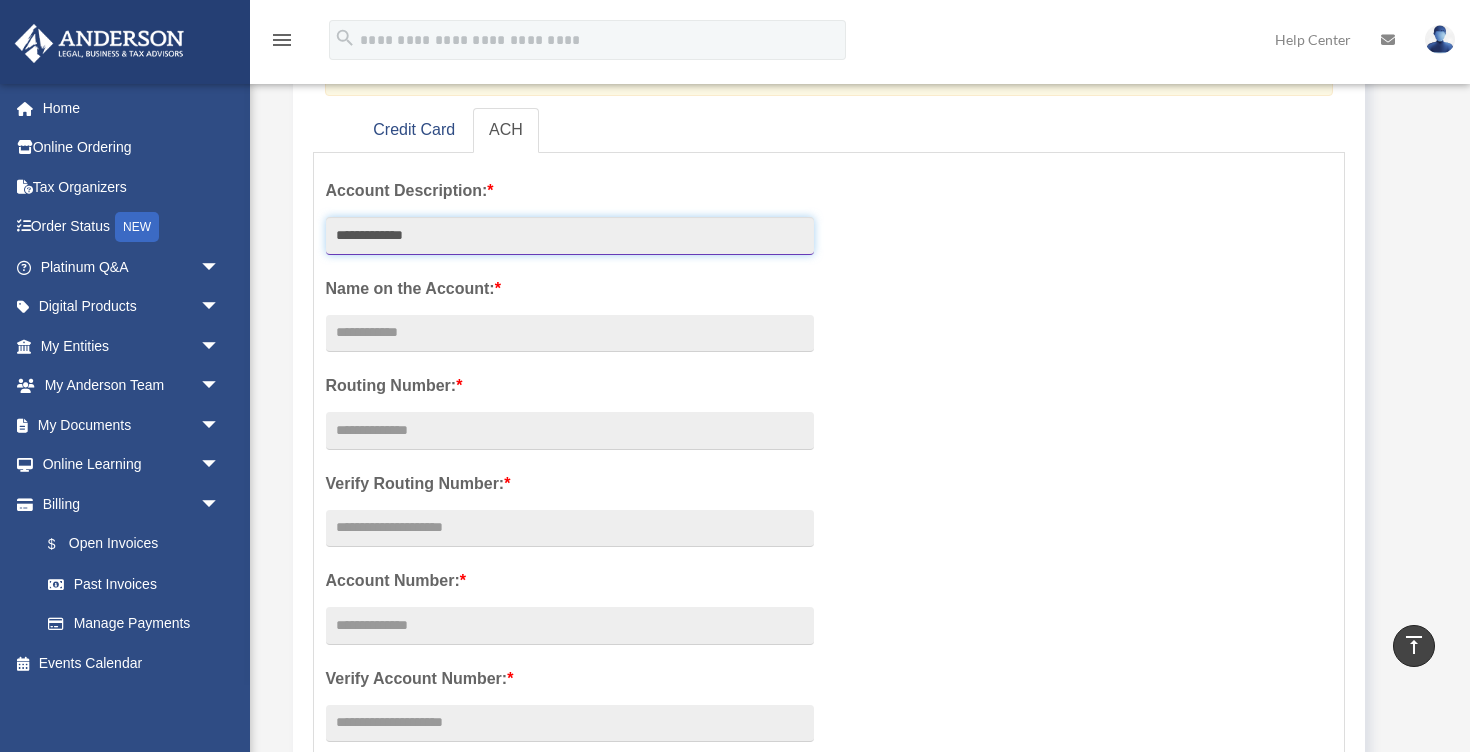 type on "**********" 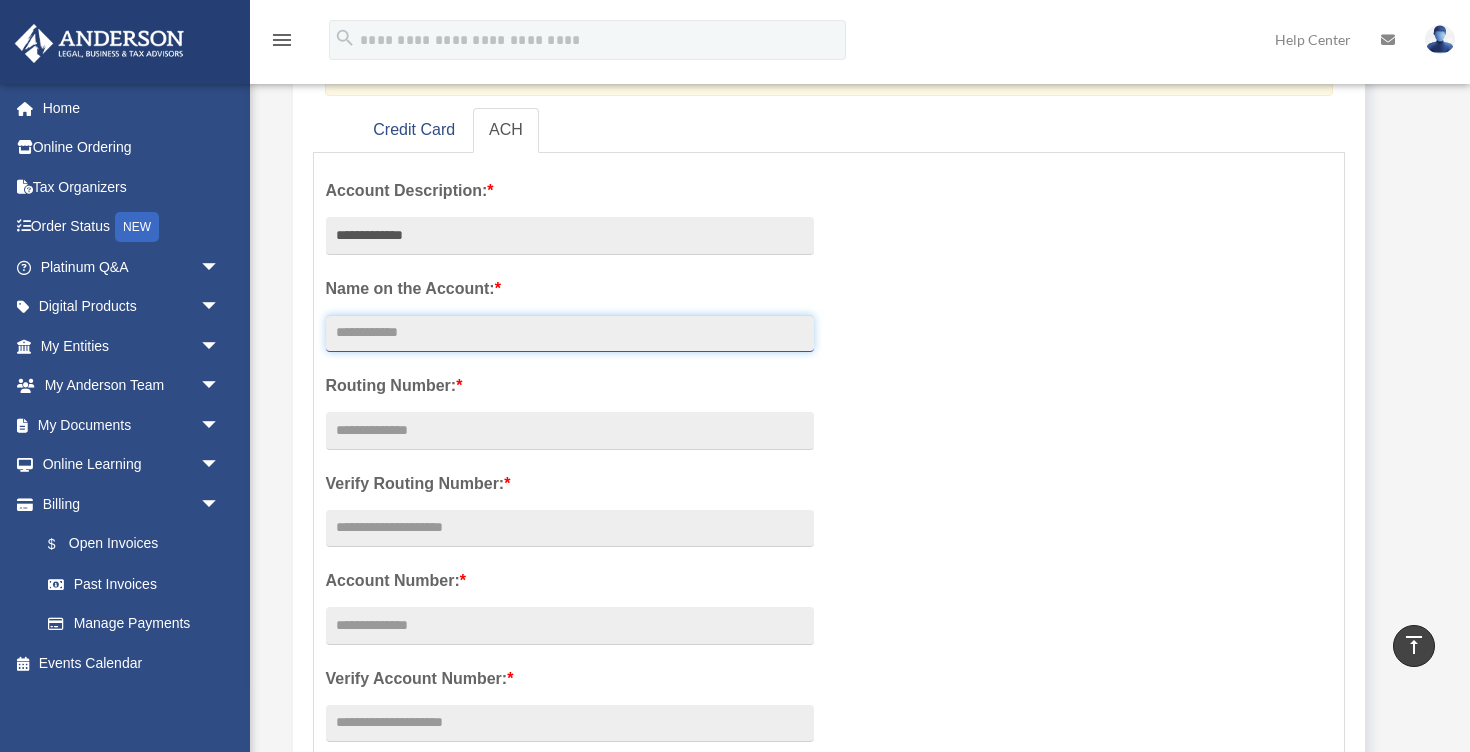 click on "Account Description: *" at bounding box center (570, 334) 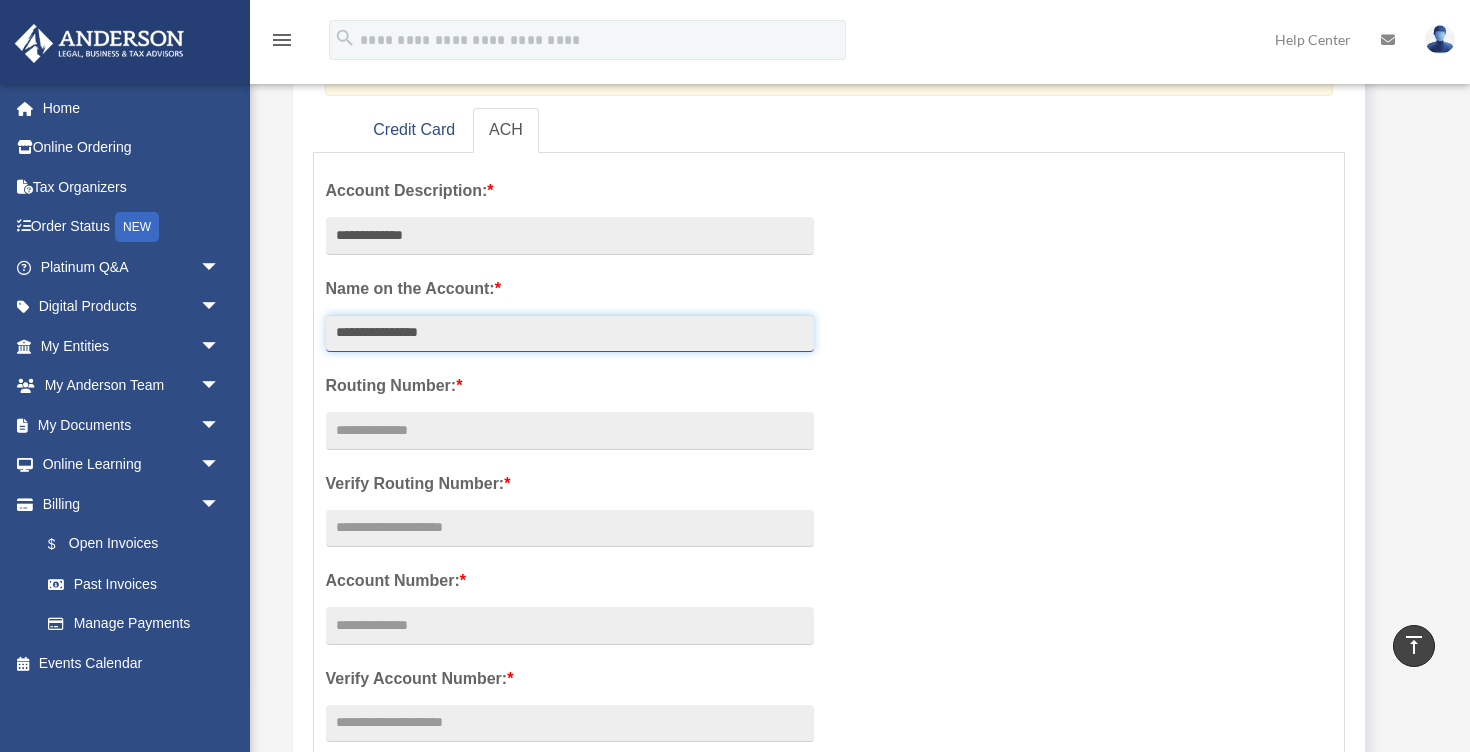 type on "**********" 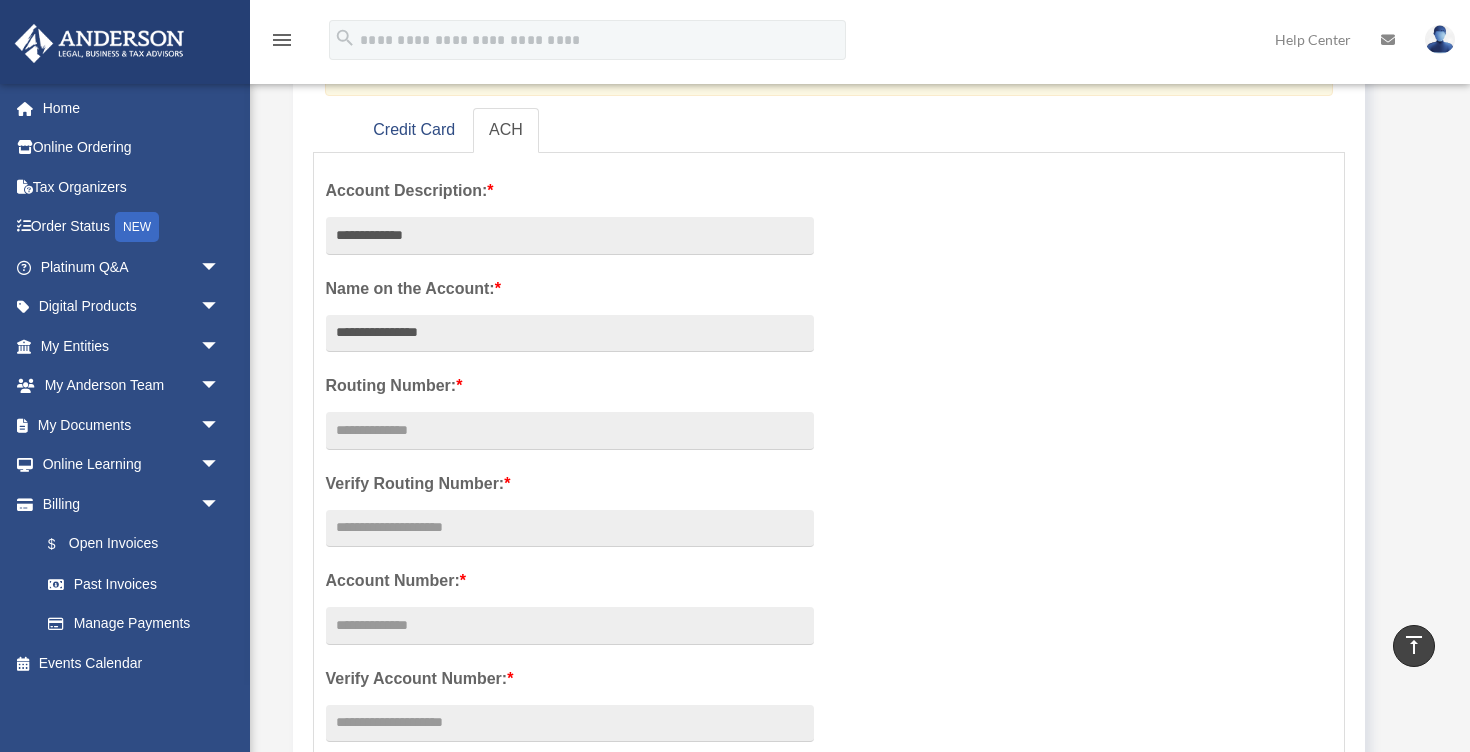 click on "*" at bounding box center (498, 288) 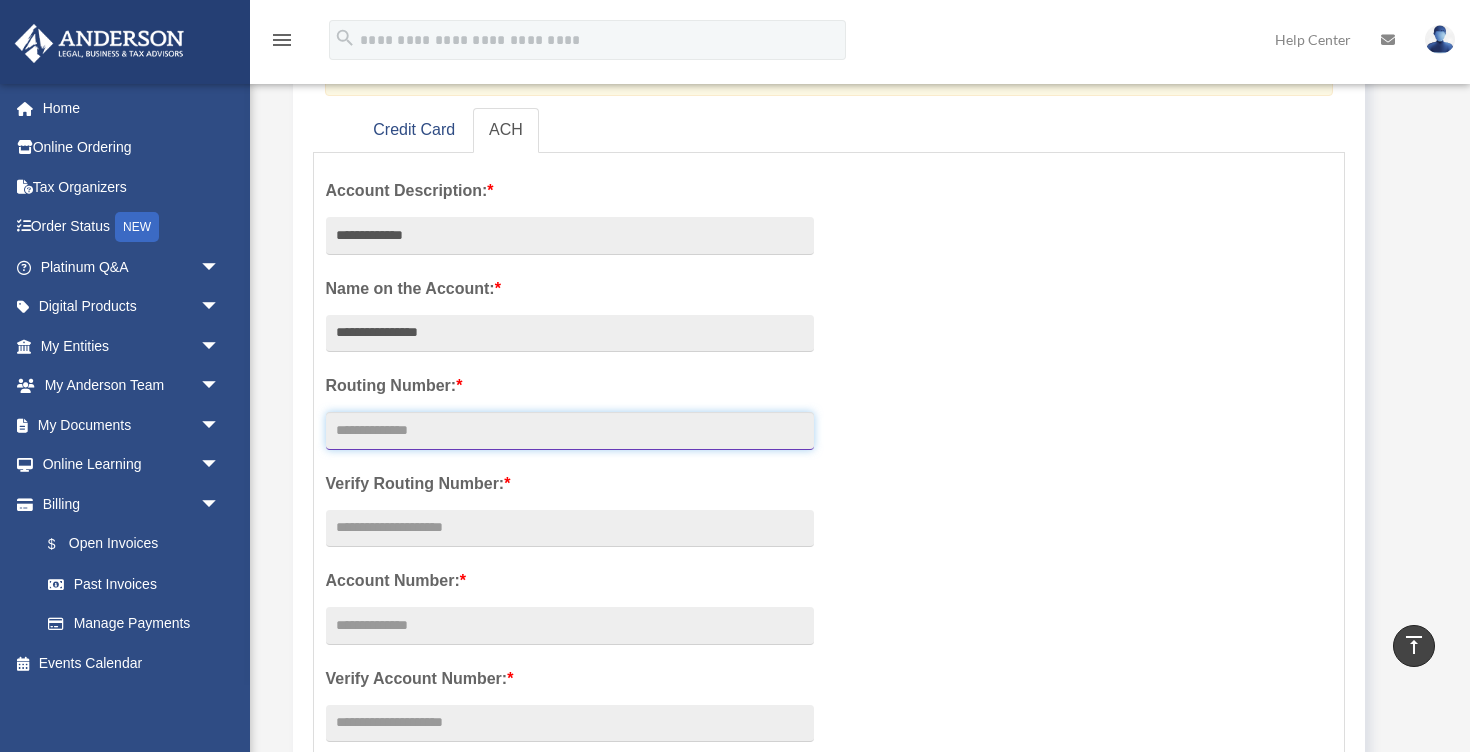 click at bounding box center [570, 431] 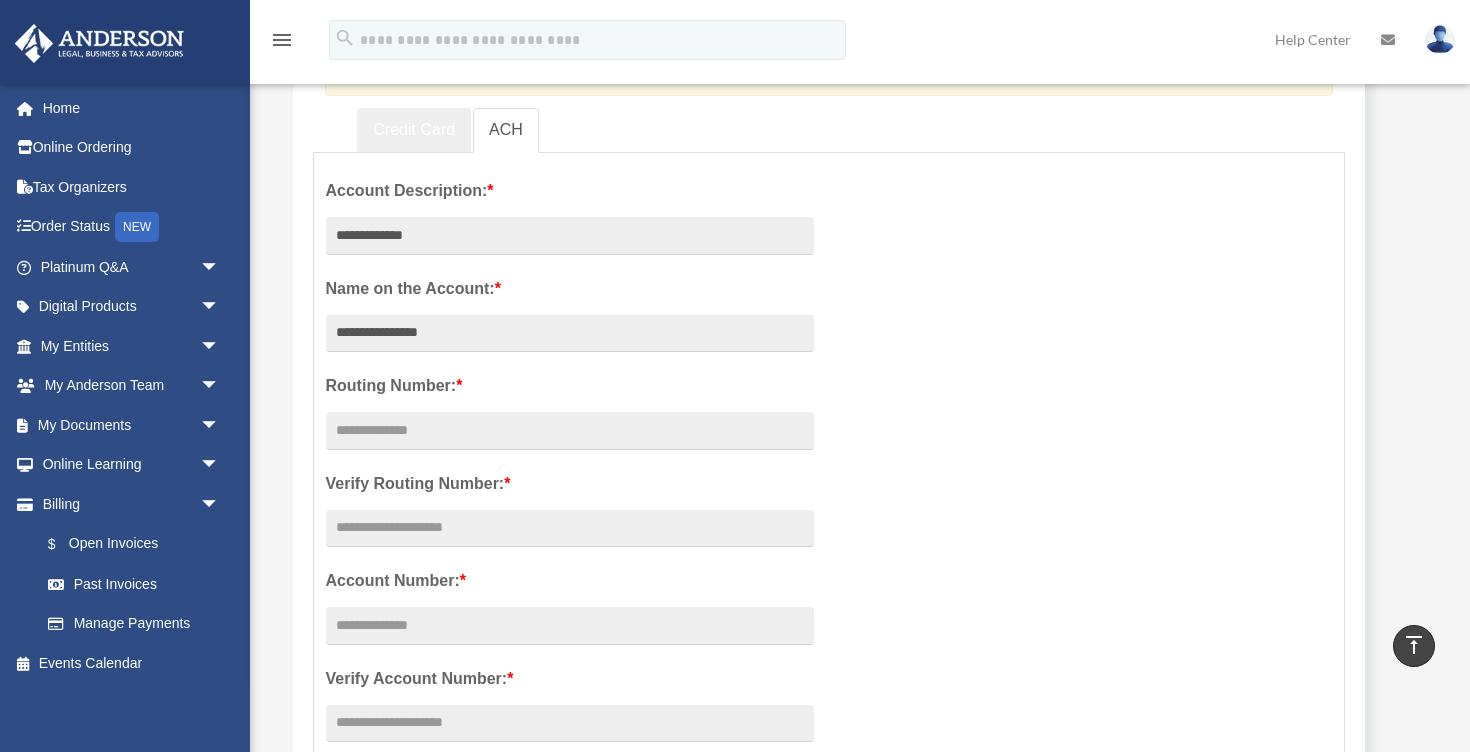 click on "Credit Card" at bounding box center [414, 130] 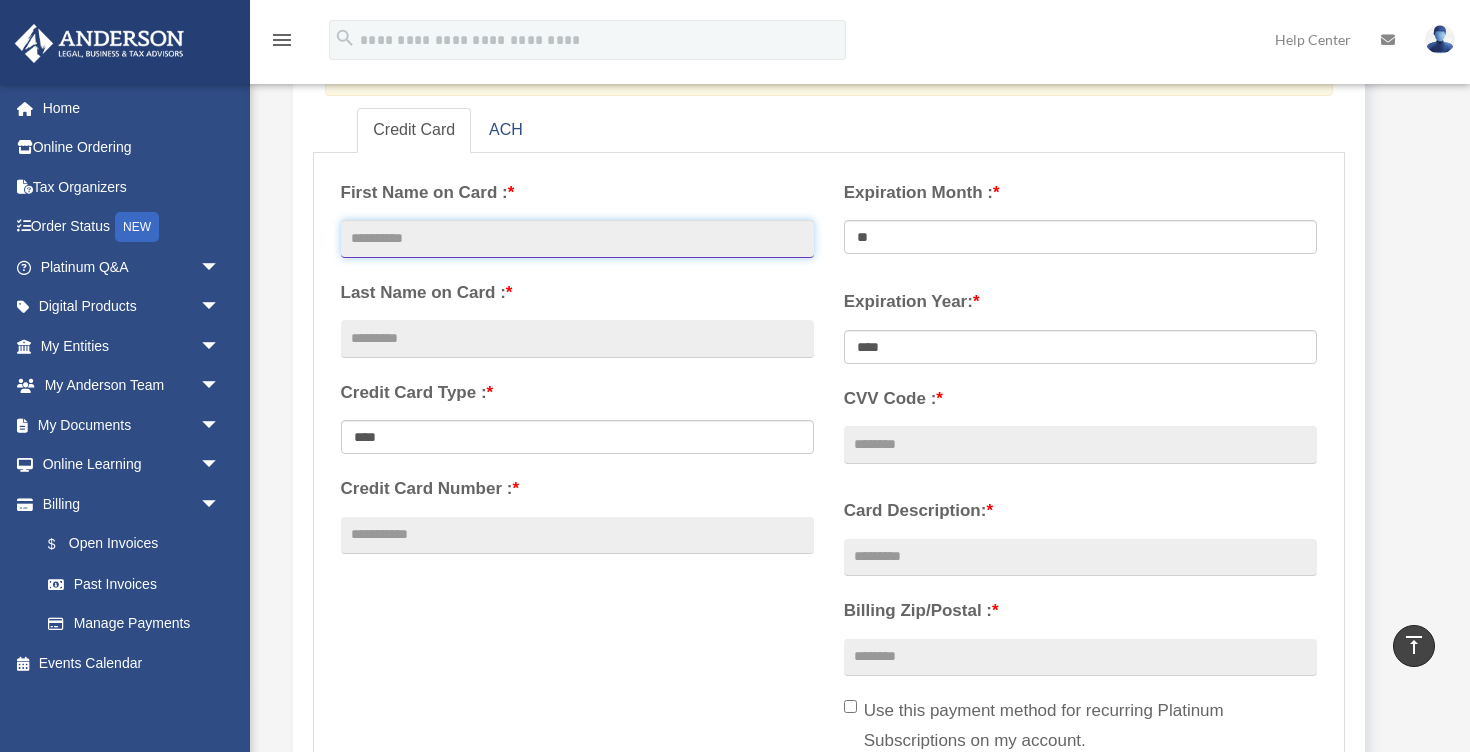 click at bounding box center (577, 239) 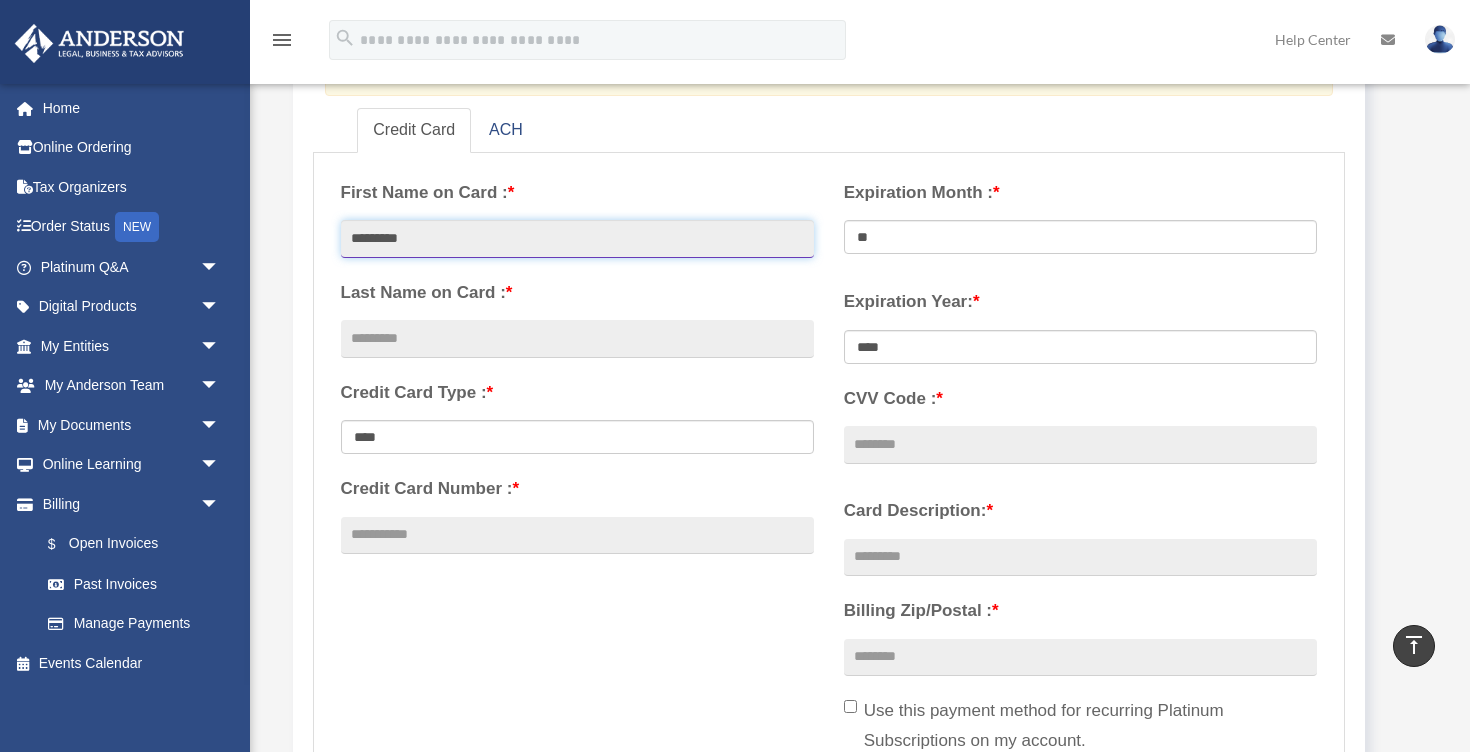 type on "********" 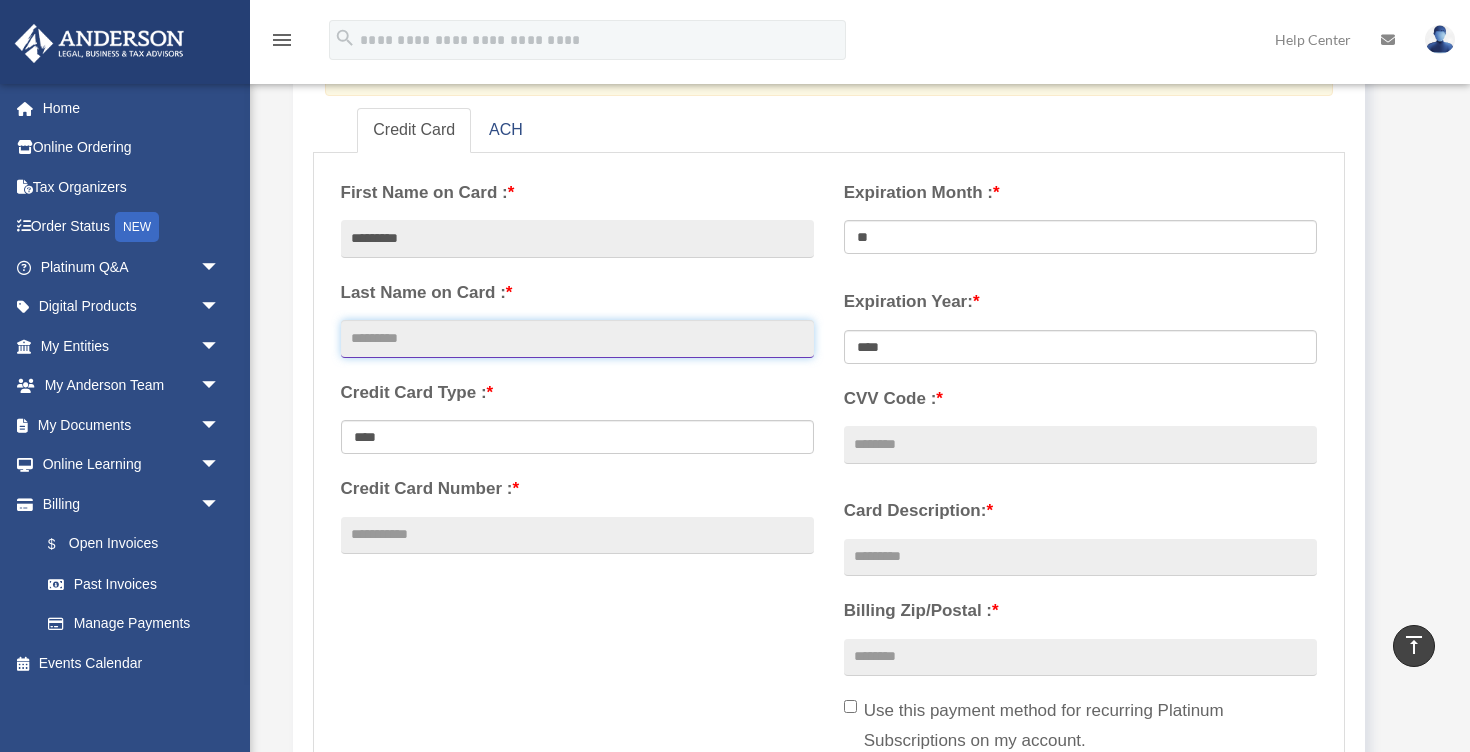 click at bounding box center [577, 339] 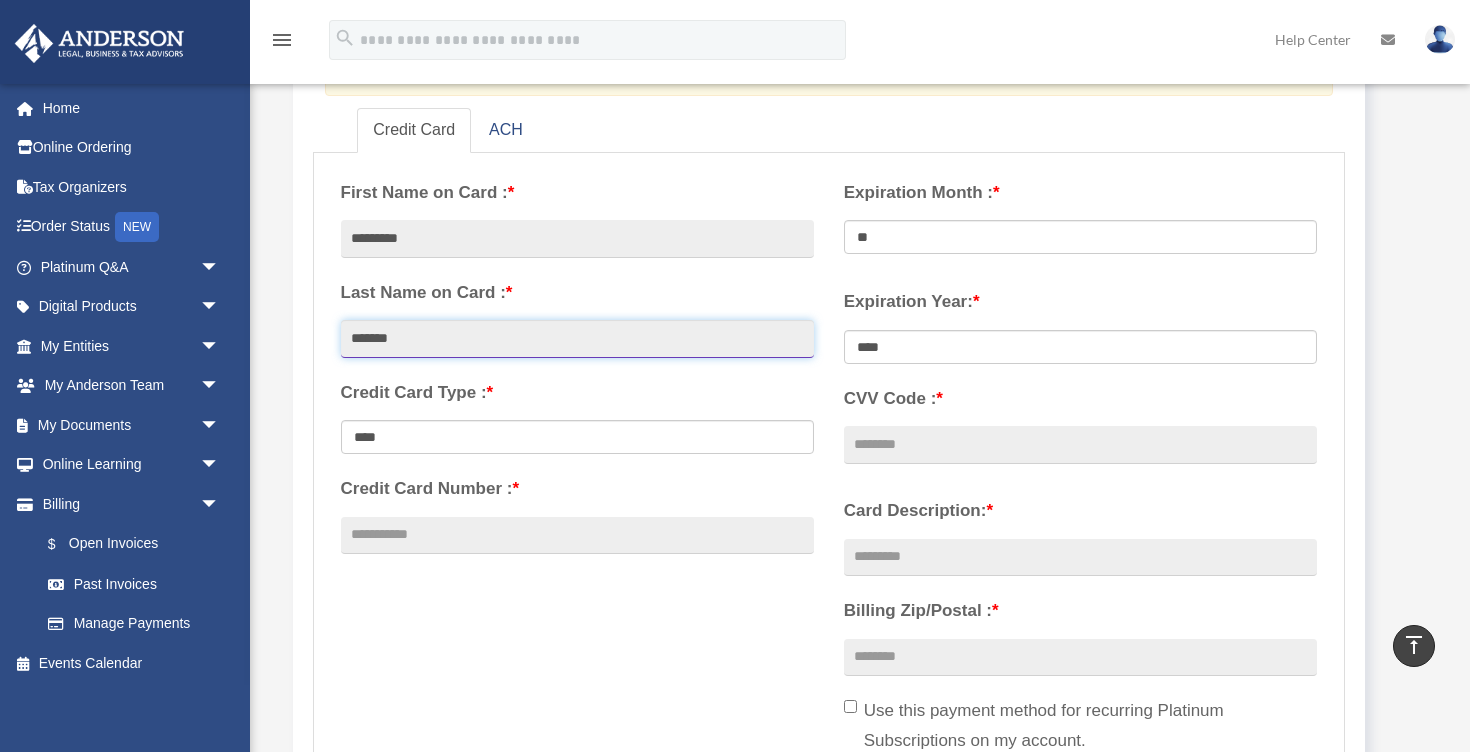 type on "*******" 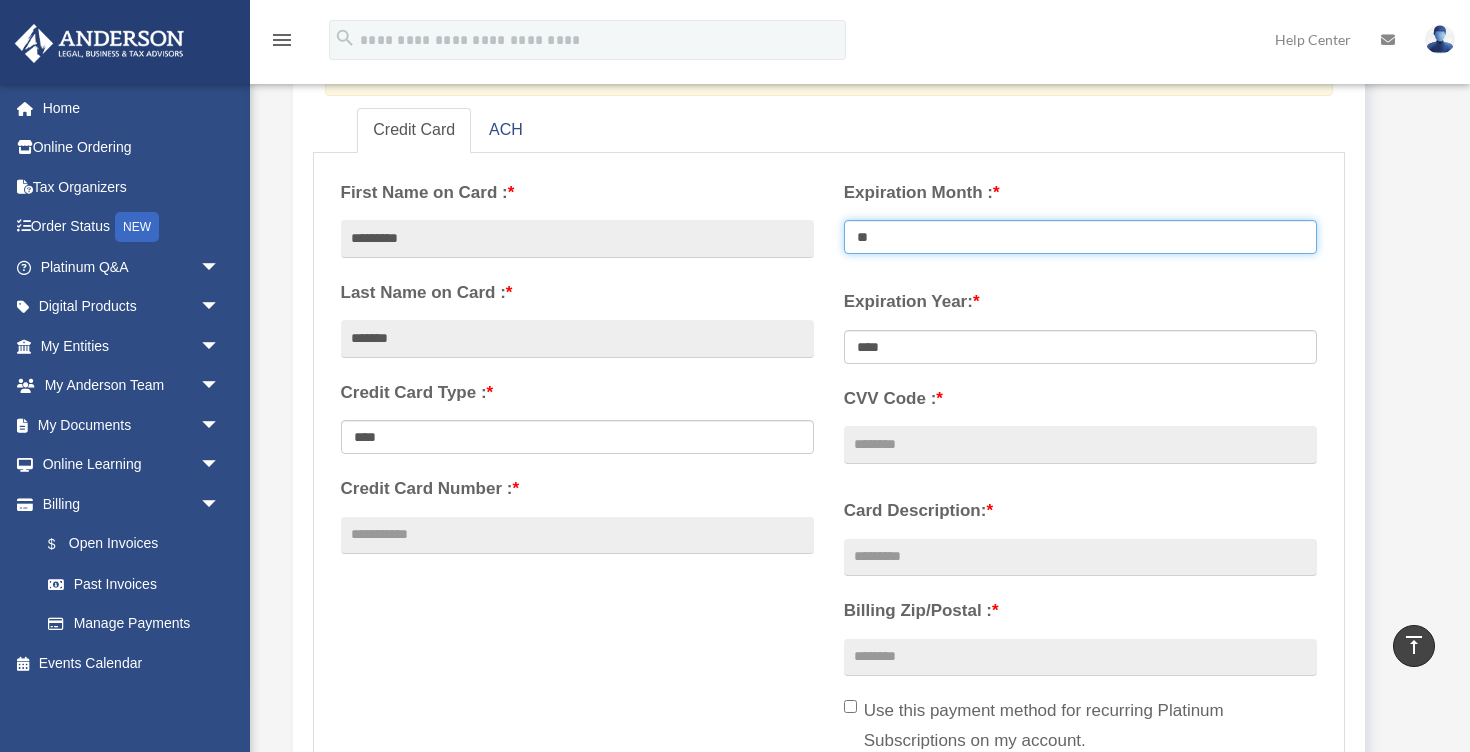 click on "**
**
**
**
**
**
**
** ** ** ** **" at bounding box center (1080, 237) 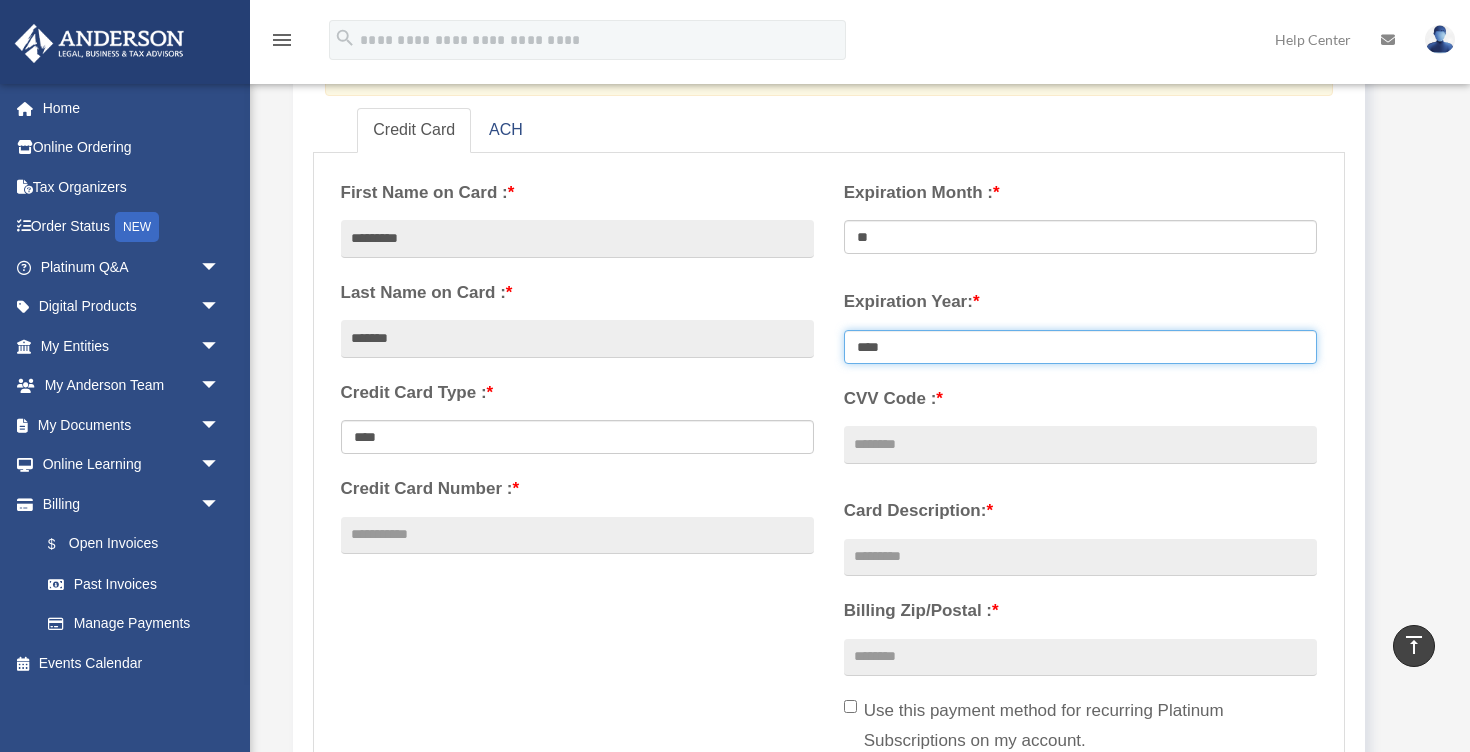 click on "****
****
****
****
****
****
****
**** ****" at bounding box center [1080, 347] 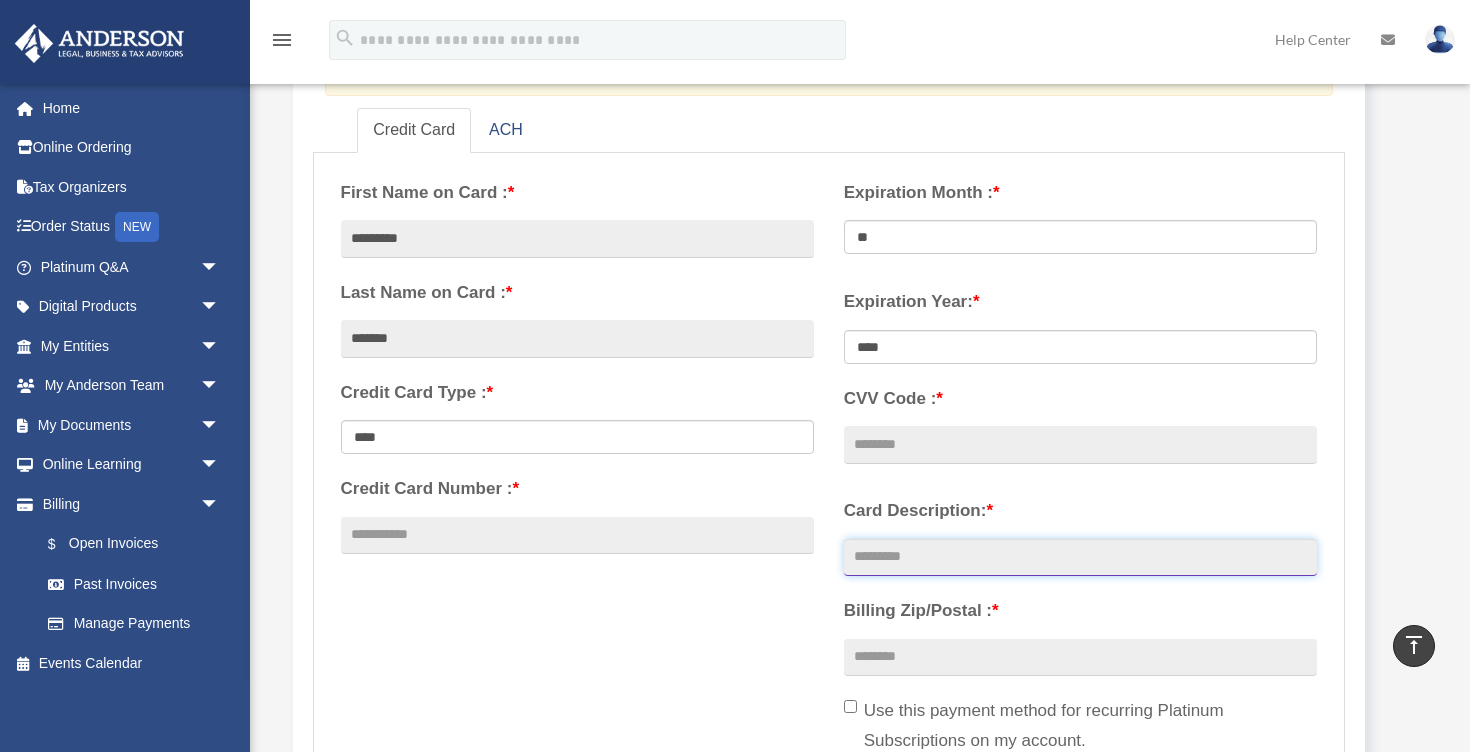 click on "Card Description: *" at bounding box center [1080, 558] 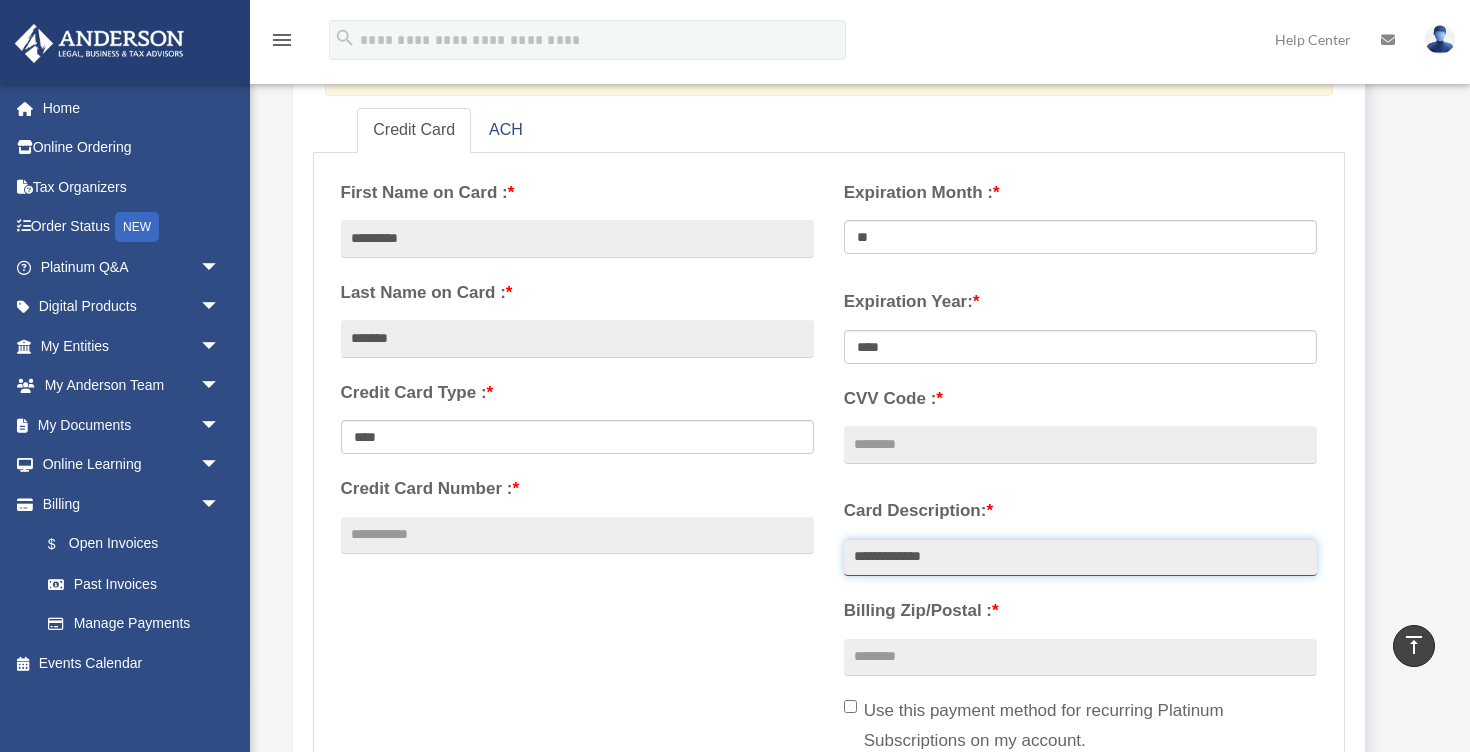 type on "**********" 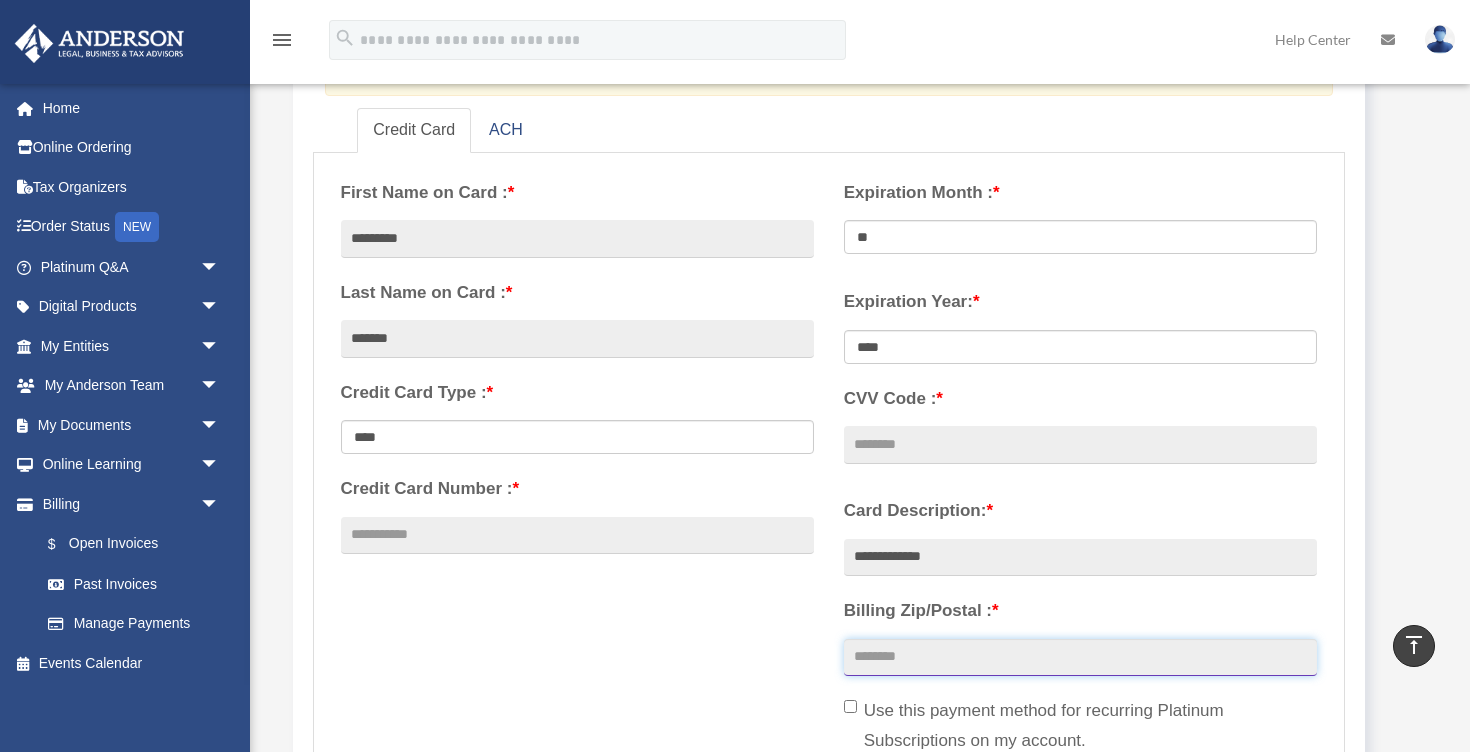 click on "Billing Zip/Postal : *" at bounding box center (1080, 658) 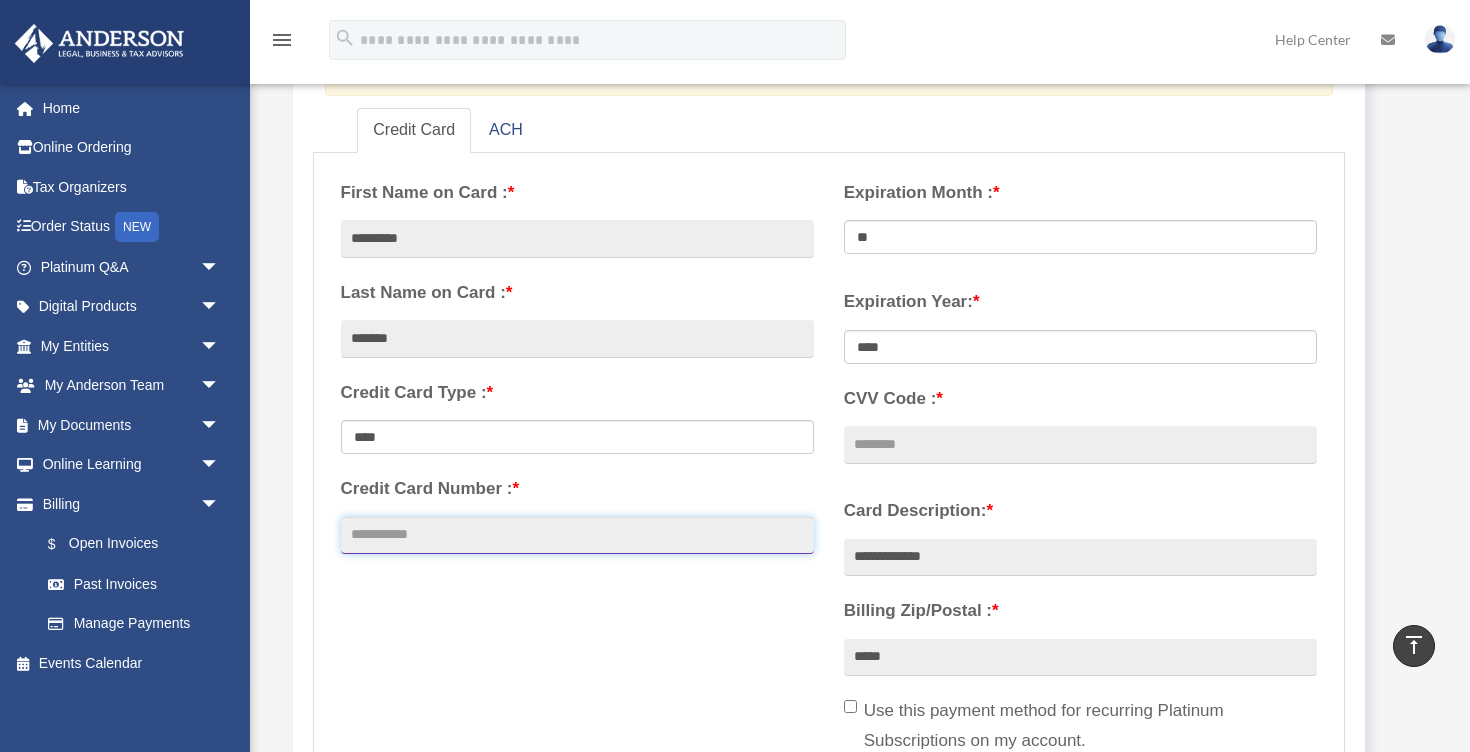 click on "Credit Card Number : *" at bounding box center [577, 536] 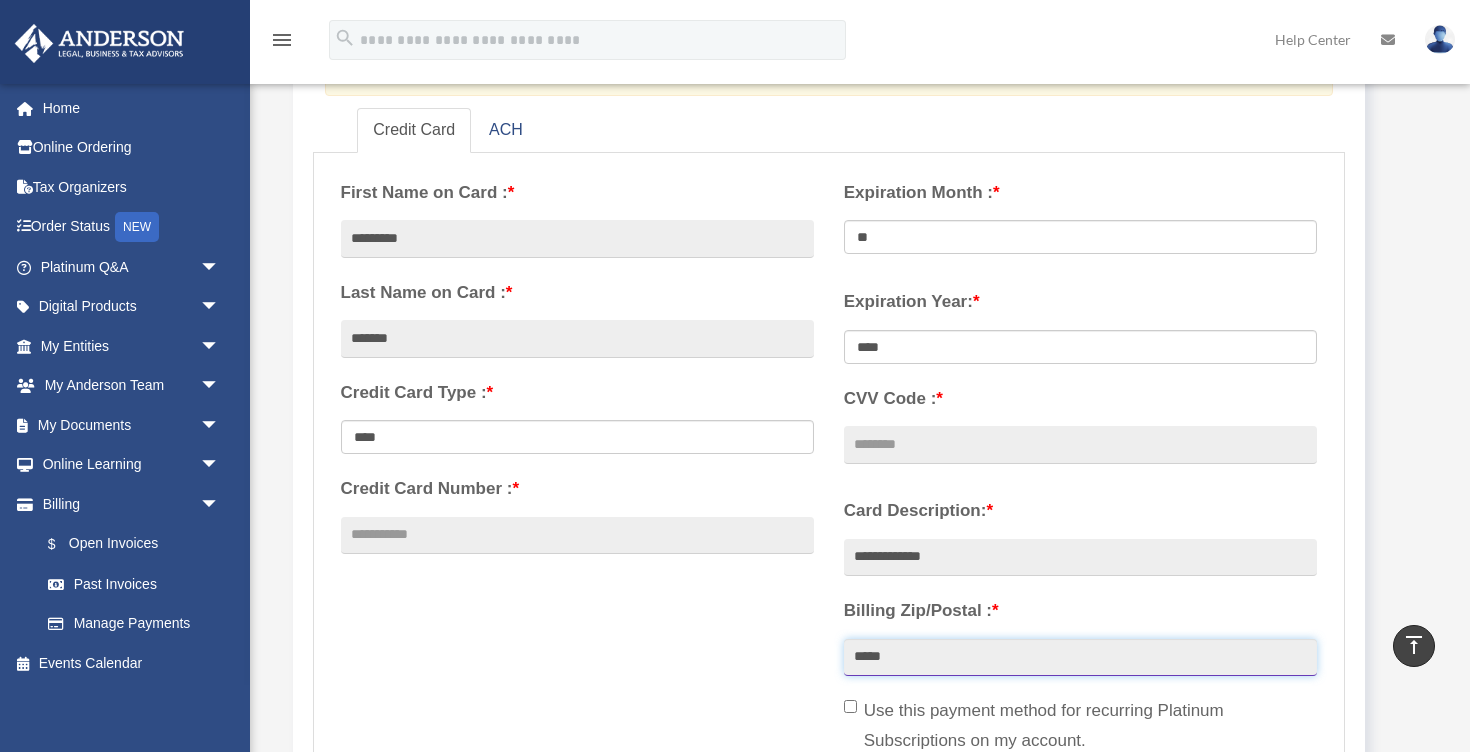 click on "*****" at bounding box center (1080, 658) 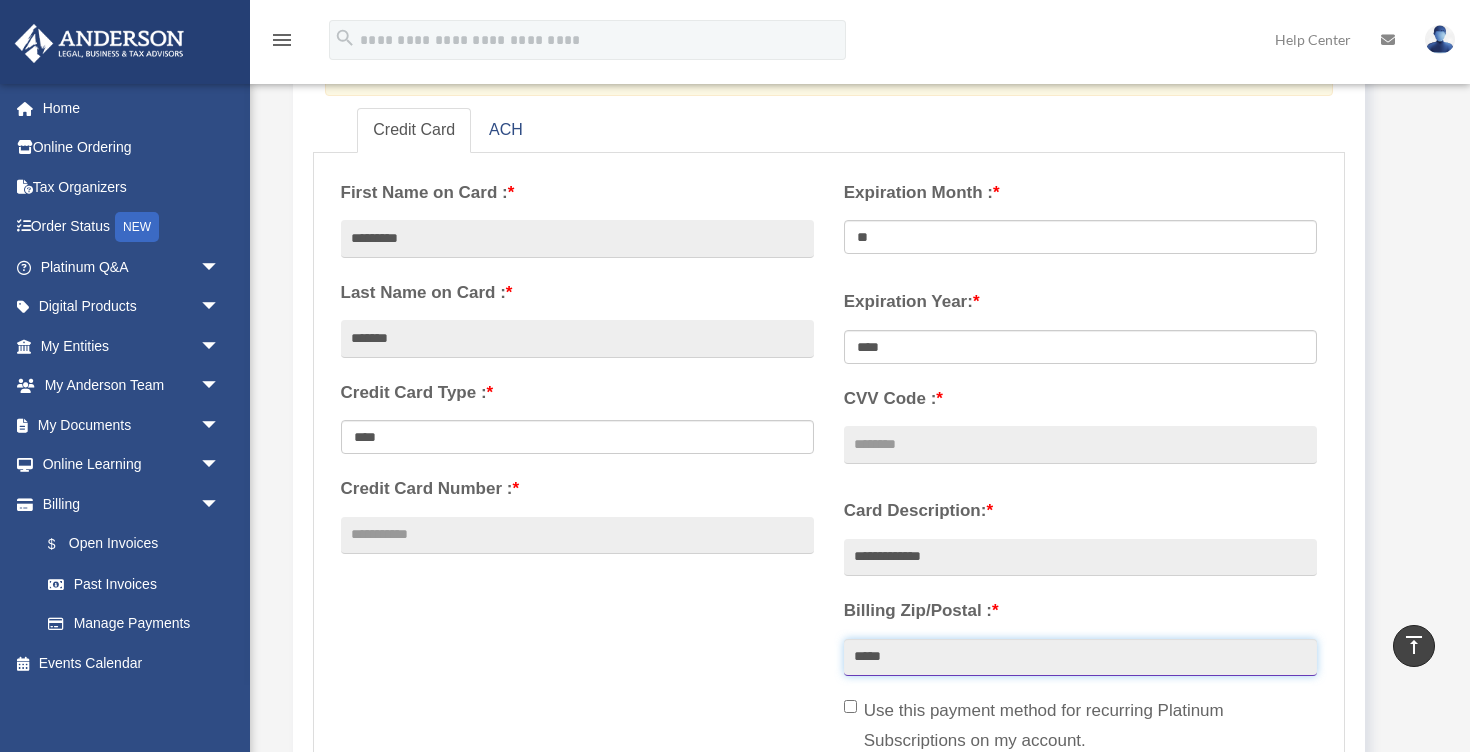 type on "*****" 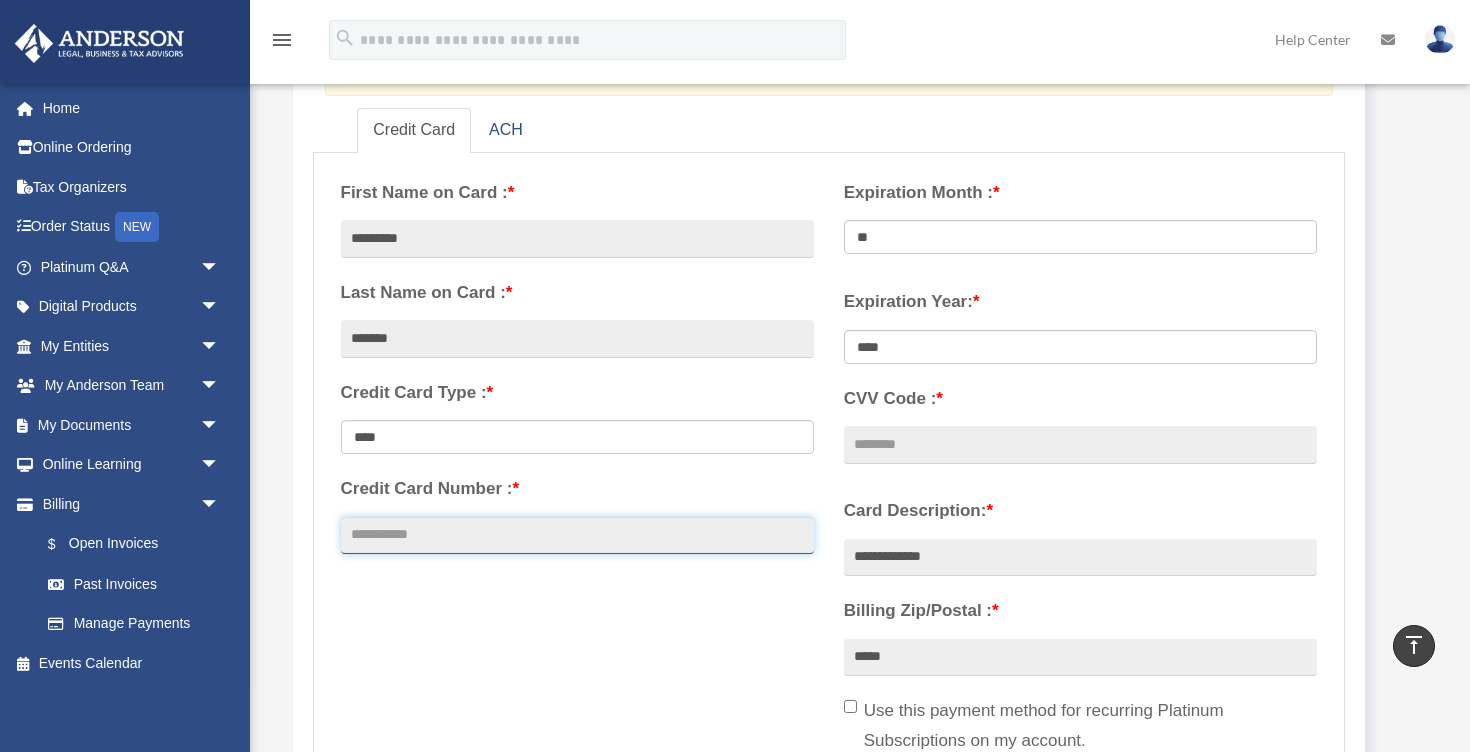 click on "Credit Card Number : *" at bounding box center (577, 536) 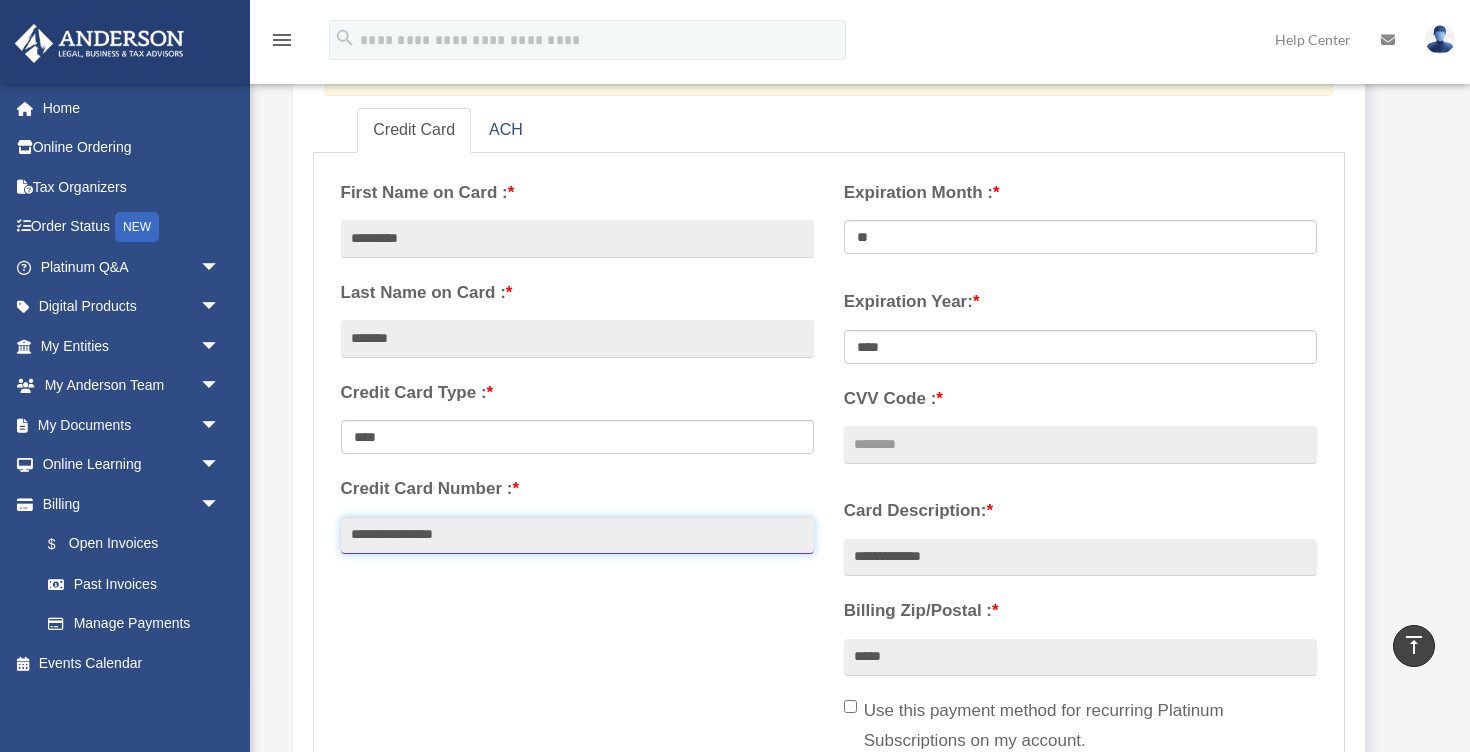 type on "**********" 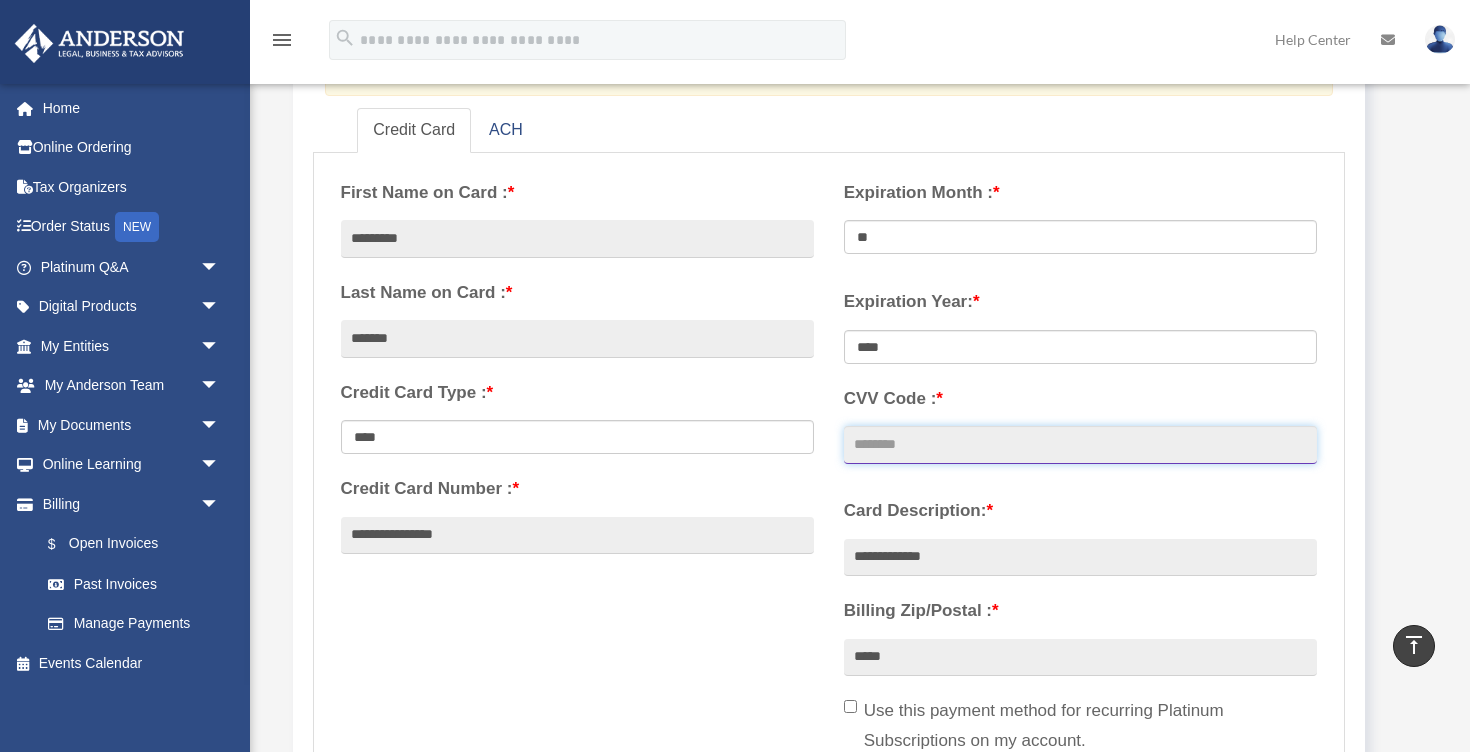 click on "CVV Code : *" at bounding box center (1080, 445) 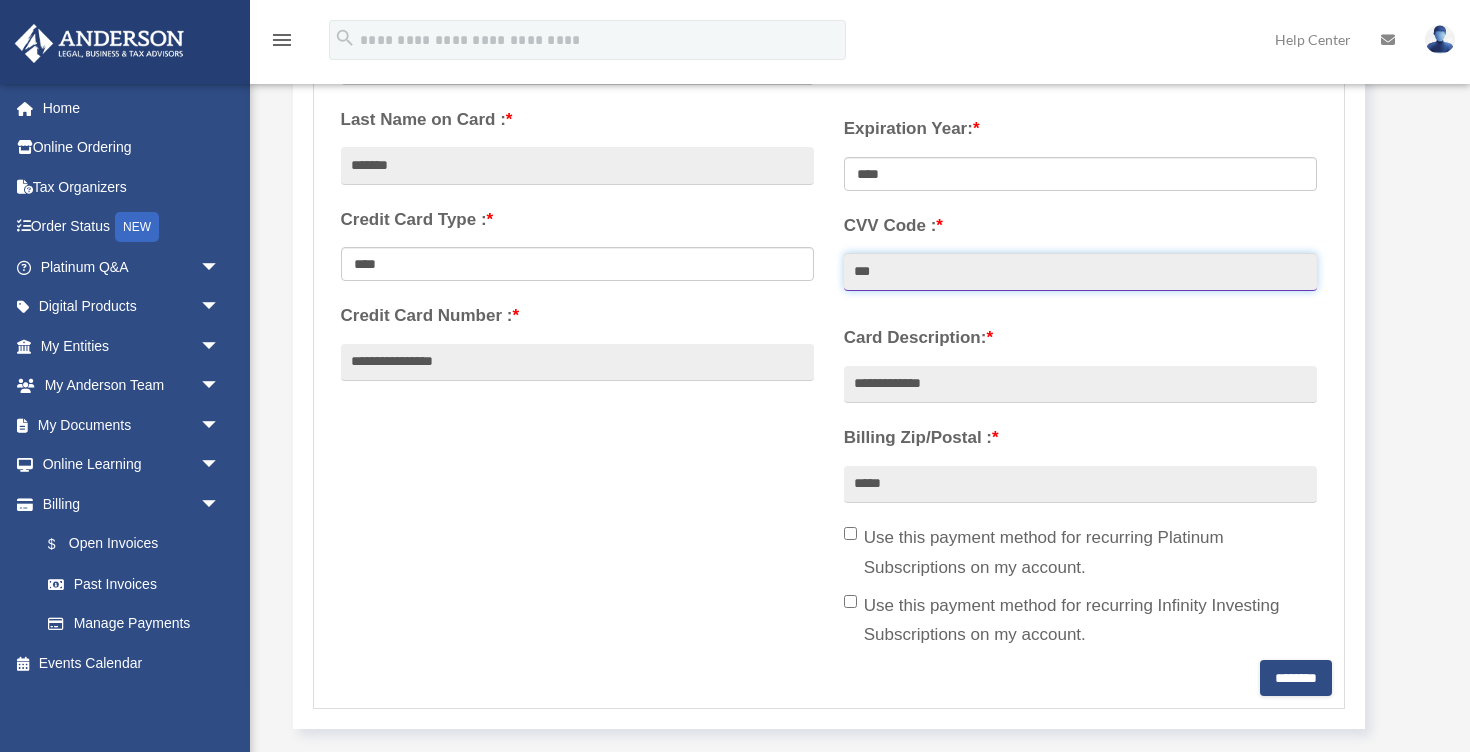 scroll, scrollTop: 517, scrollLeft: 0, axis: vertical 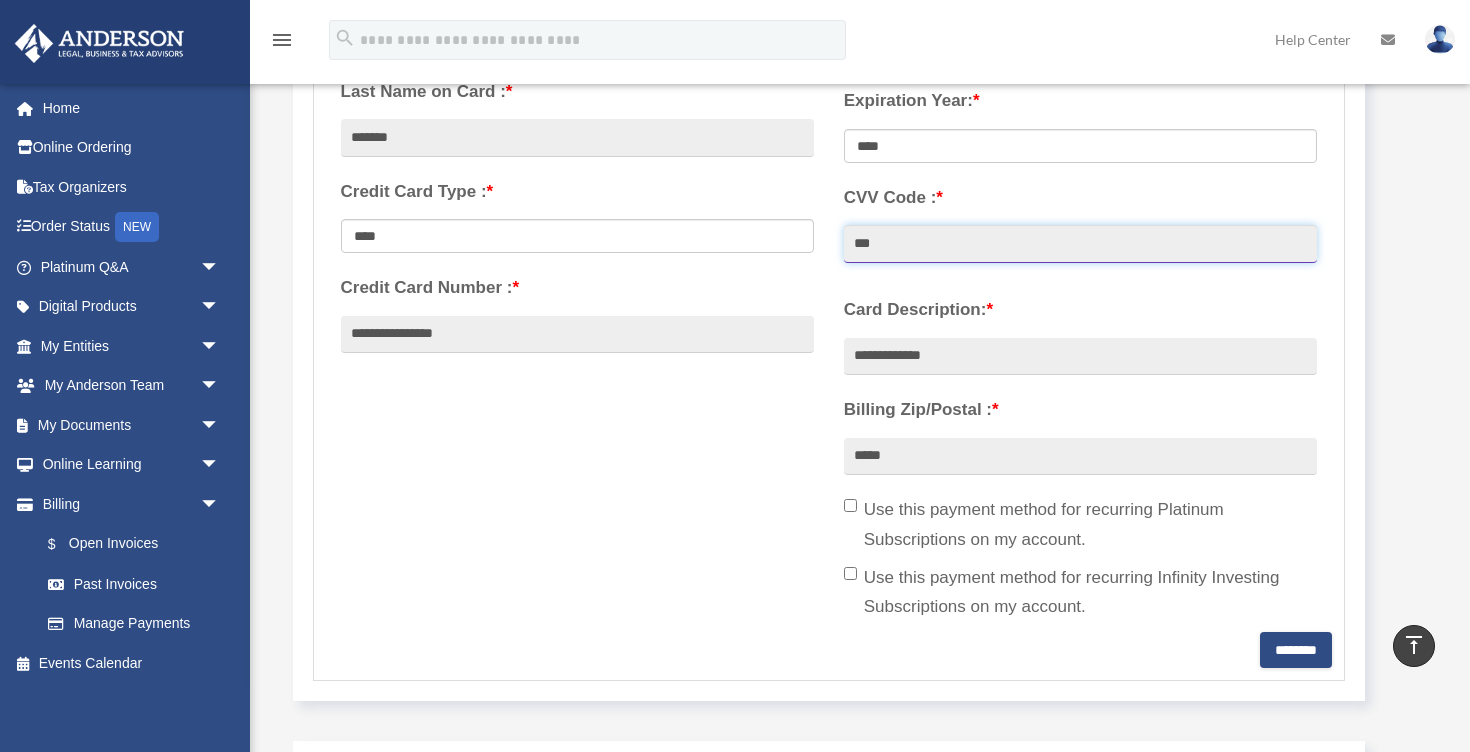 type on "***" 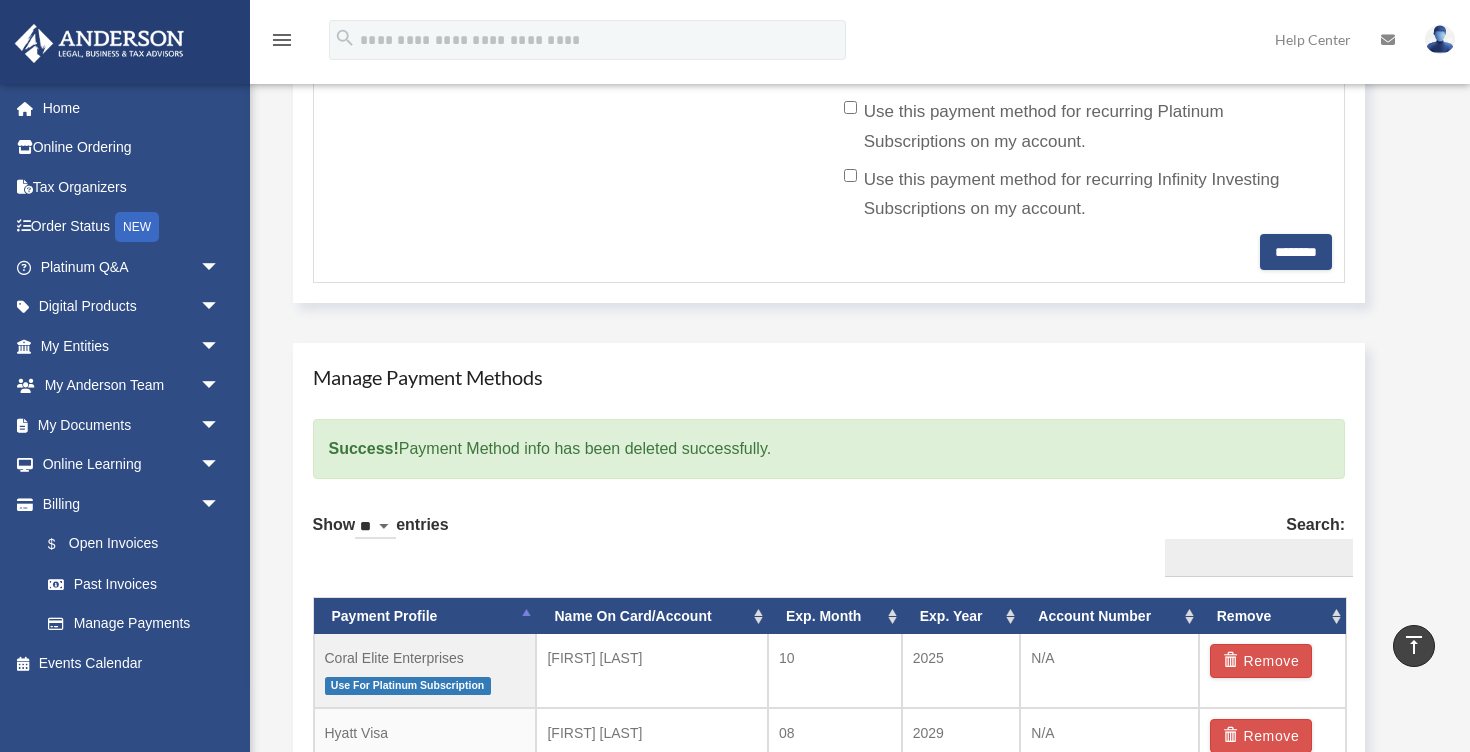 scroll, scrollTop: 921, scrollLeft: 0, axis: vertical 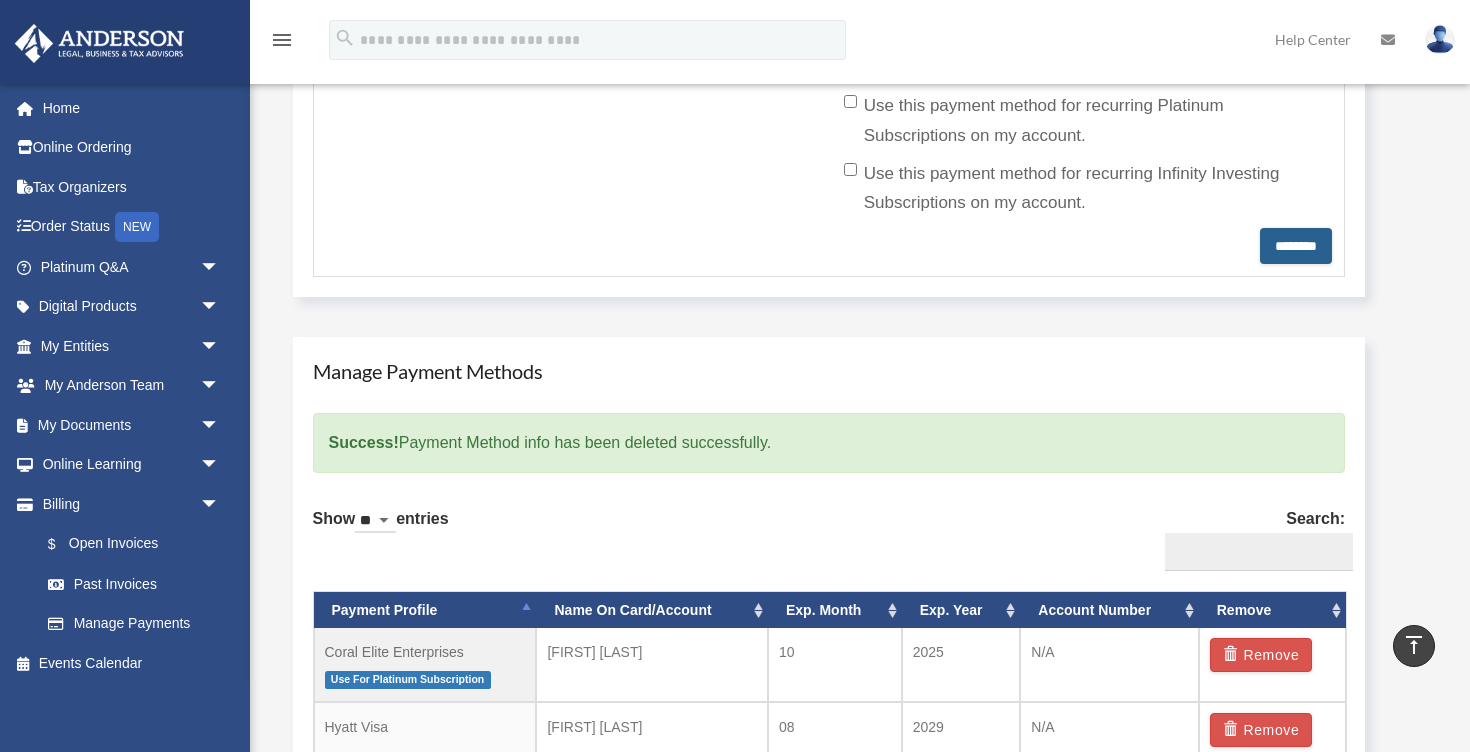 click on "********" at bounding box center [1296, 246] 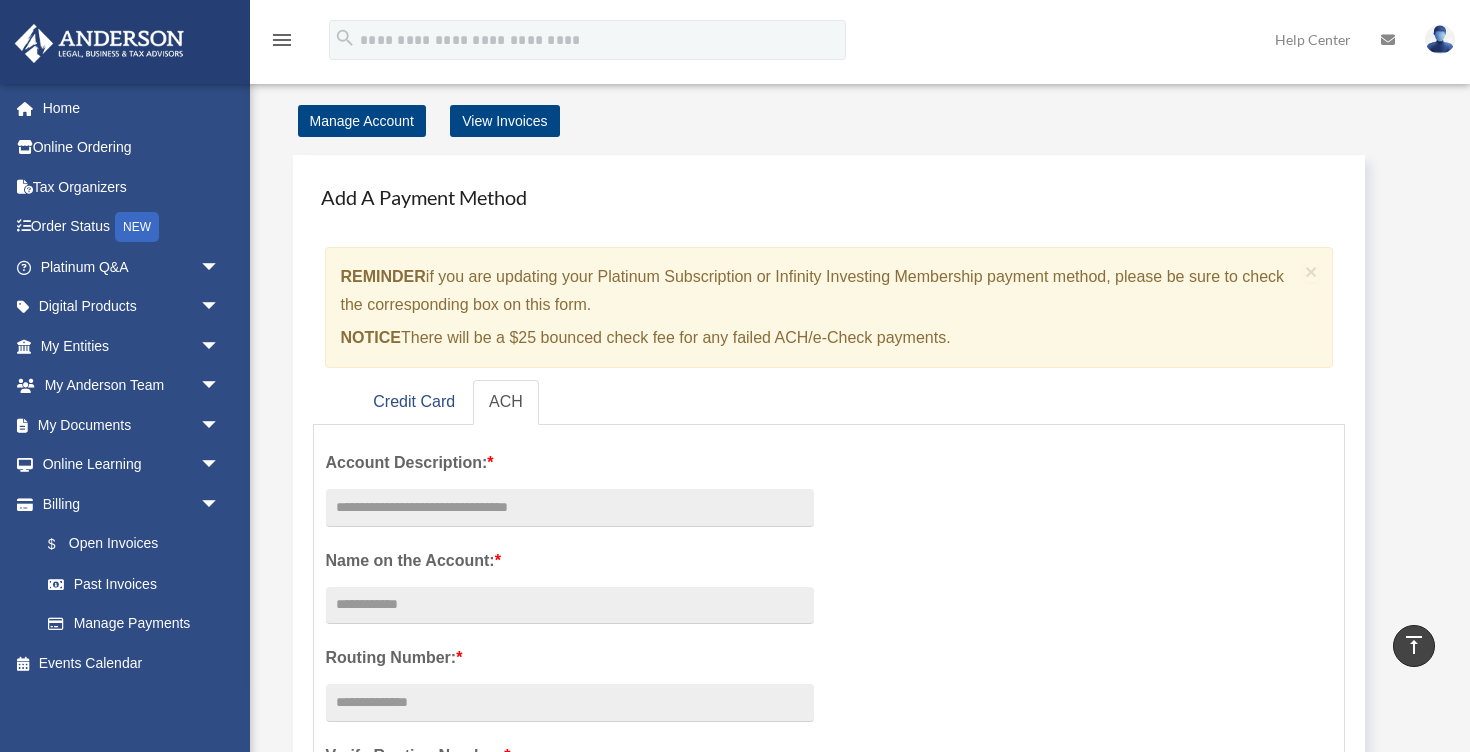 scroll, scrollTop: 0, scrollLeft: 0, axis: both 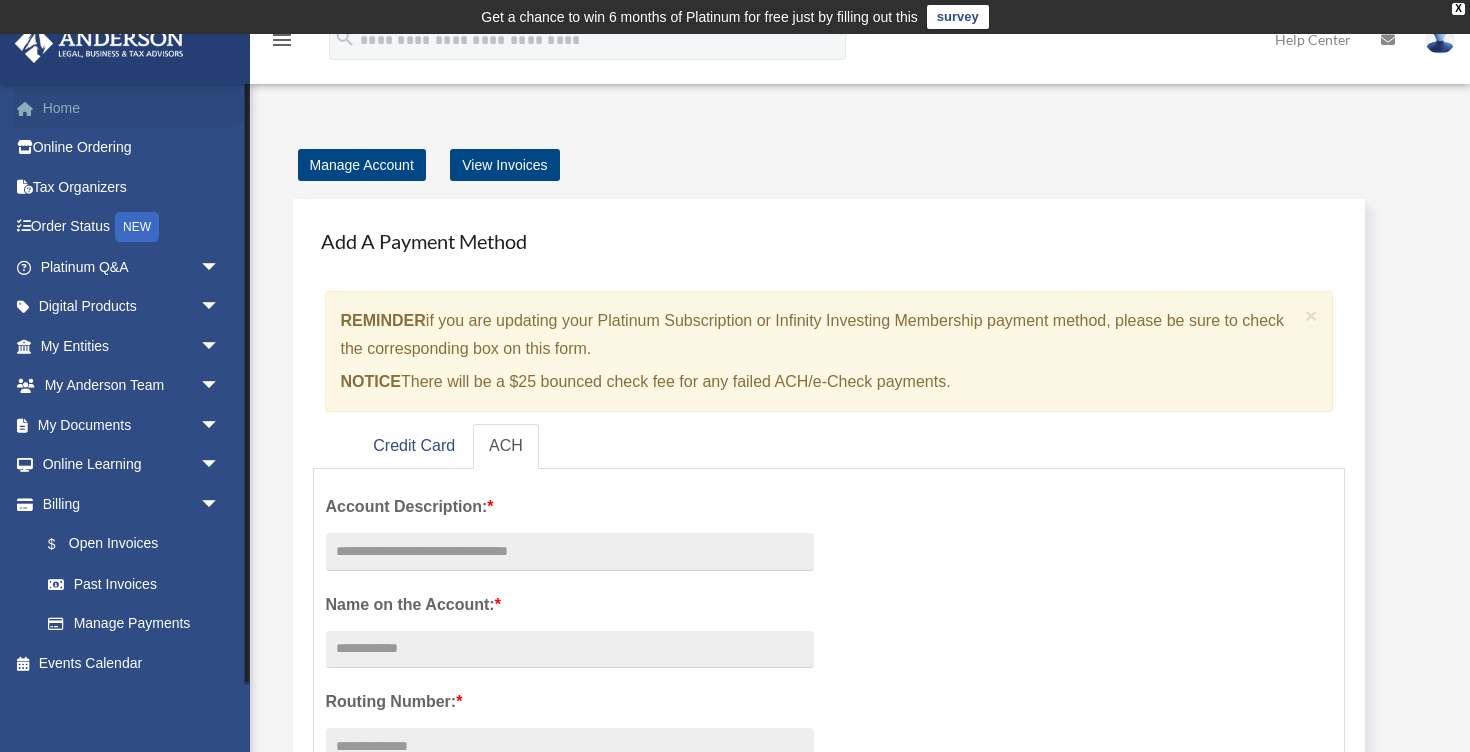 click on "Home" at bounding box center [132, 108] 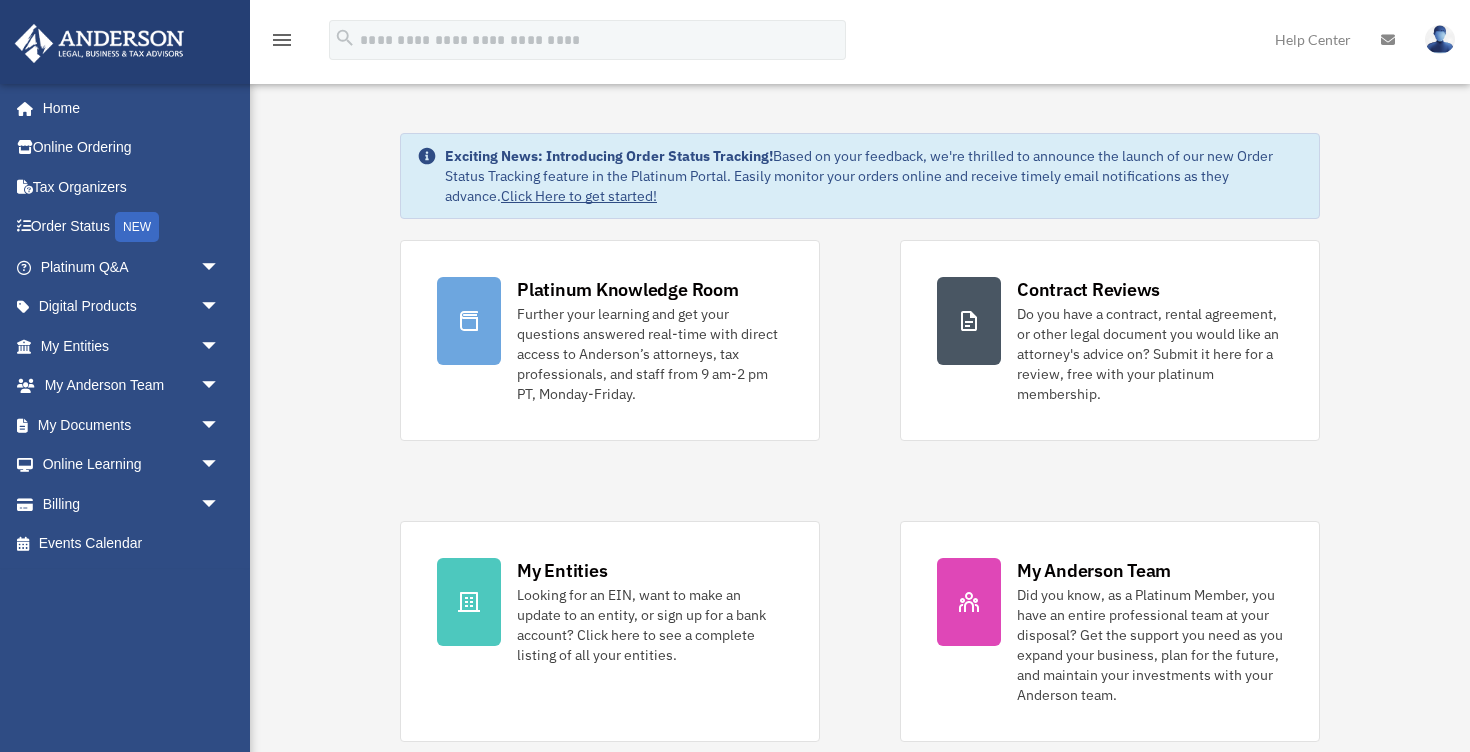 scroll, scrollTop: 0, scrollLeft: 0, axis: both 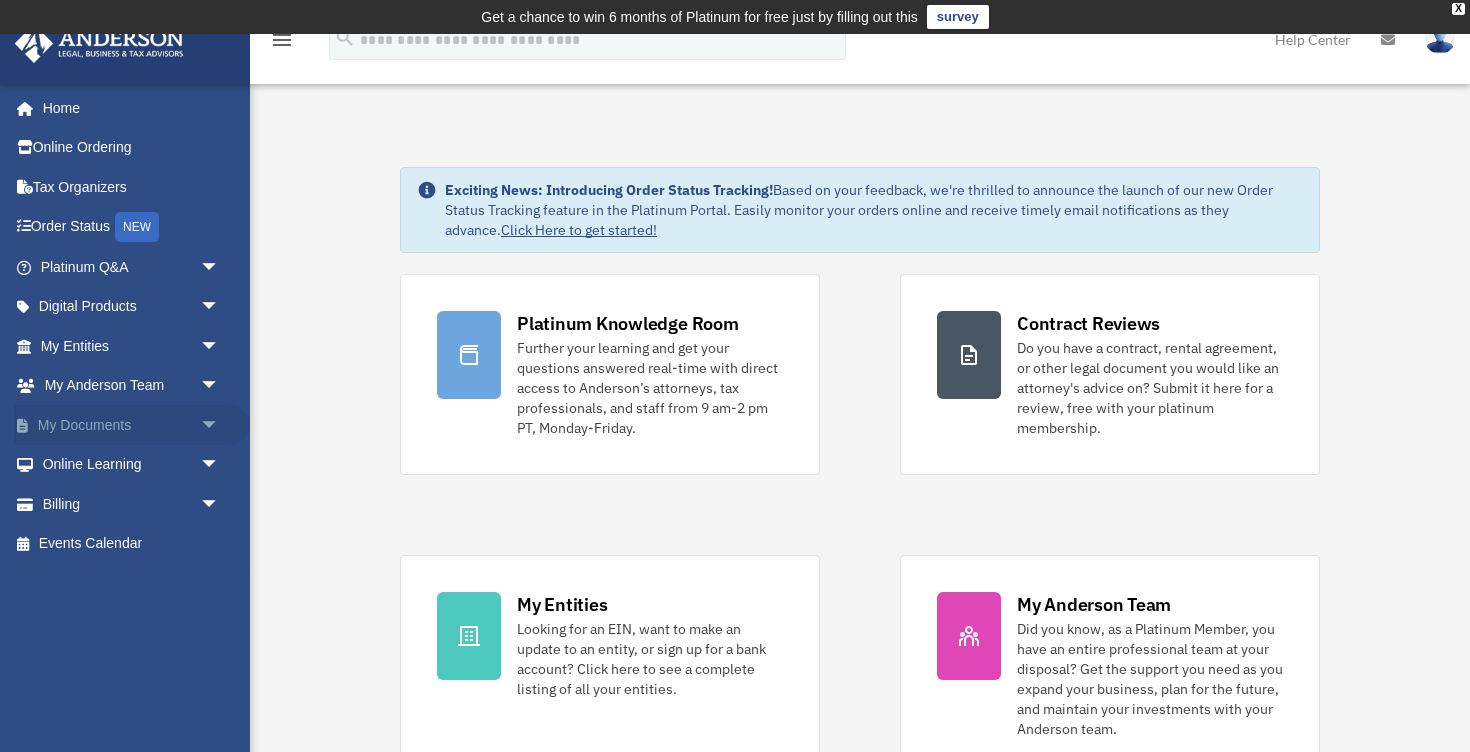 click on "My Documents arrow_drop_down" at bounding box center (132, 425) 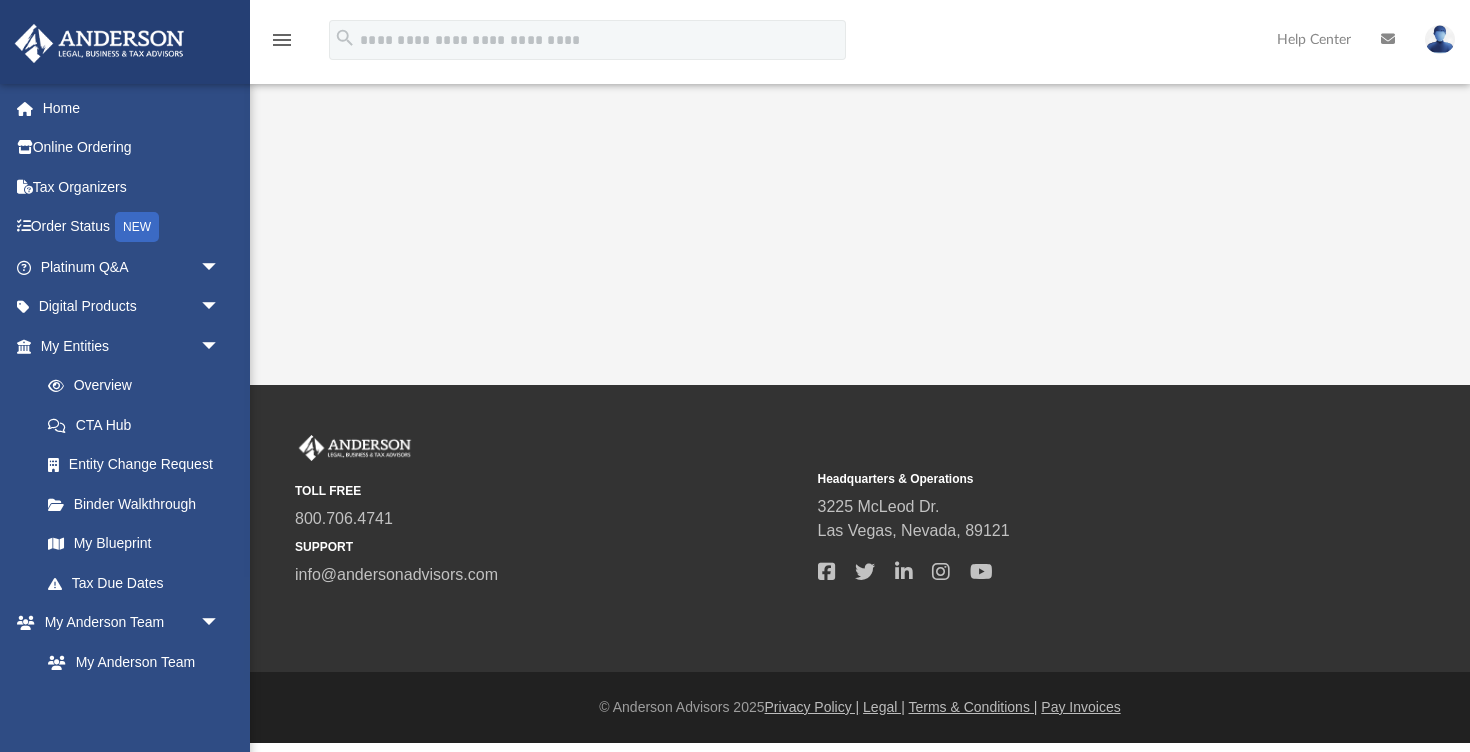 scroll, scrollTop: 0, scrollLeft: 0, axis: both 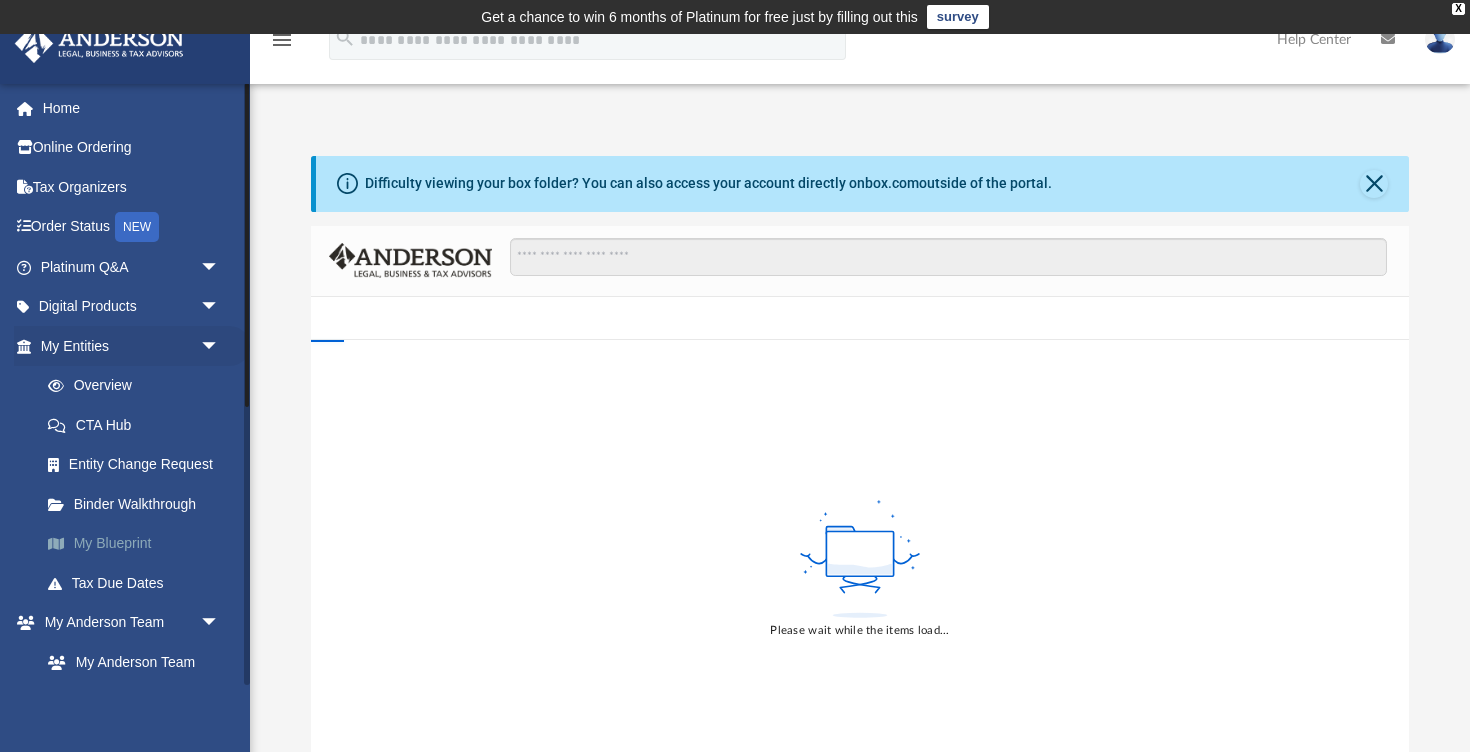 click on "My Blueprint" at bounding box center [139, 544] 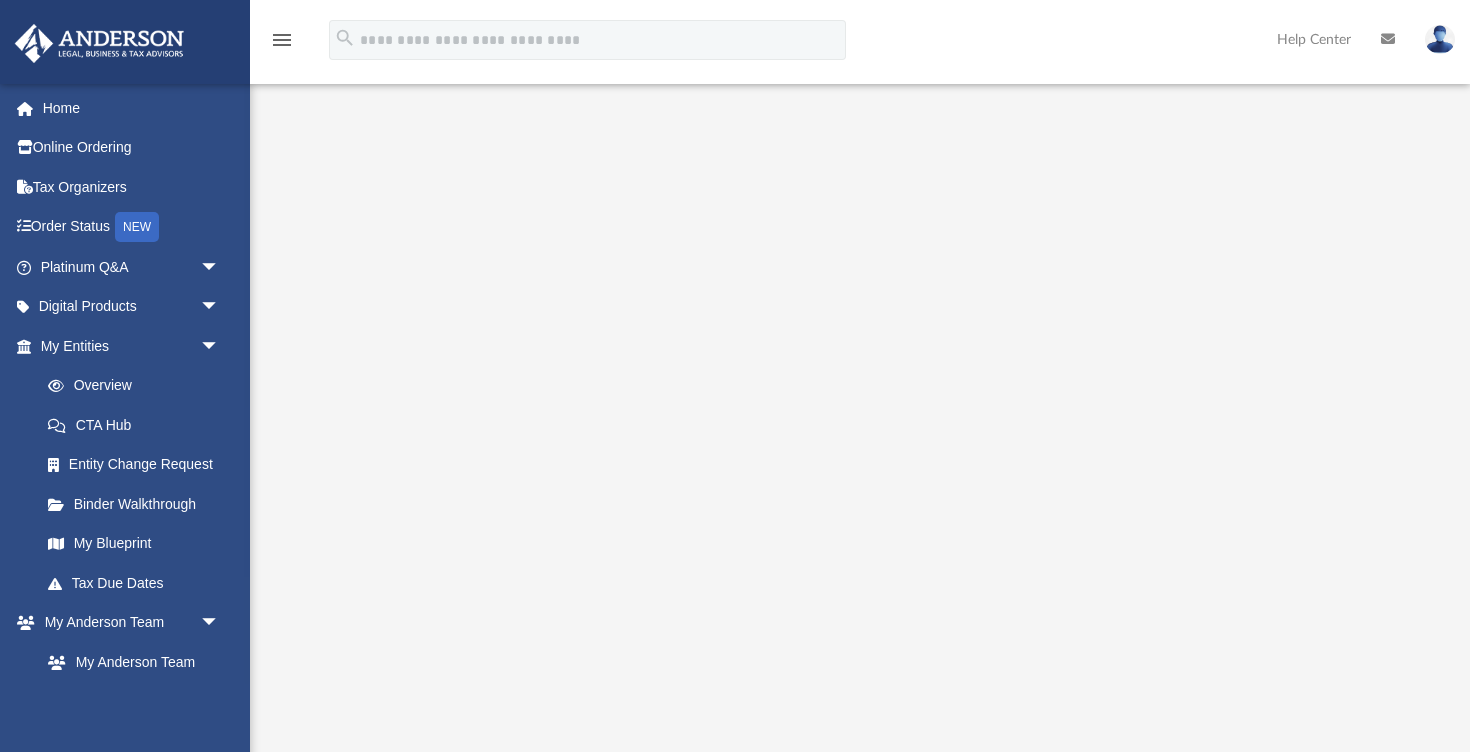scroll, scrollTop: 121, scrollLeft: 0, axis: vertical 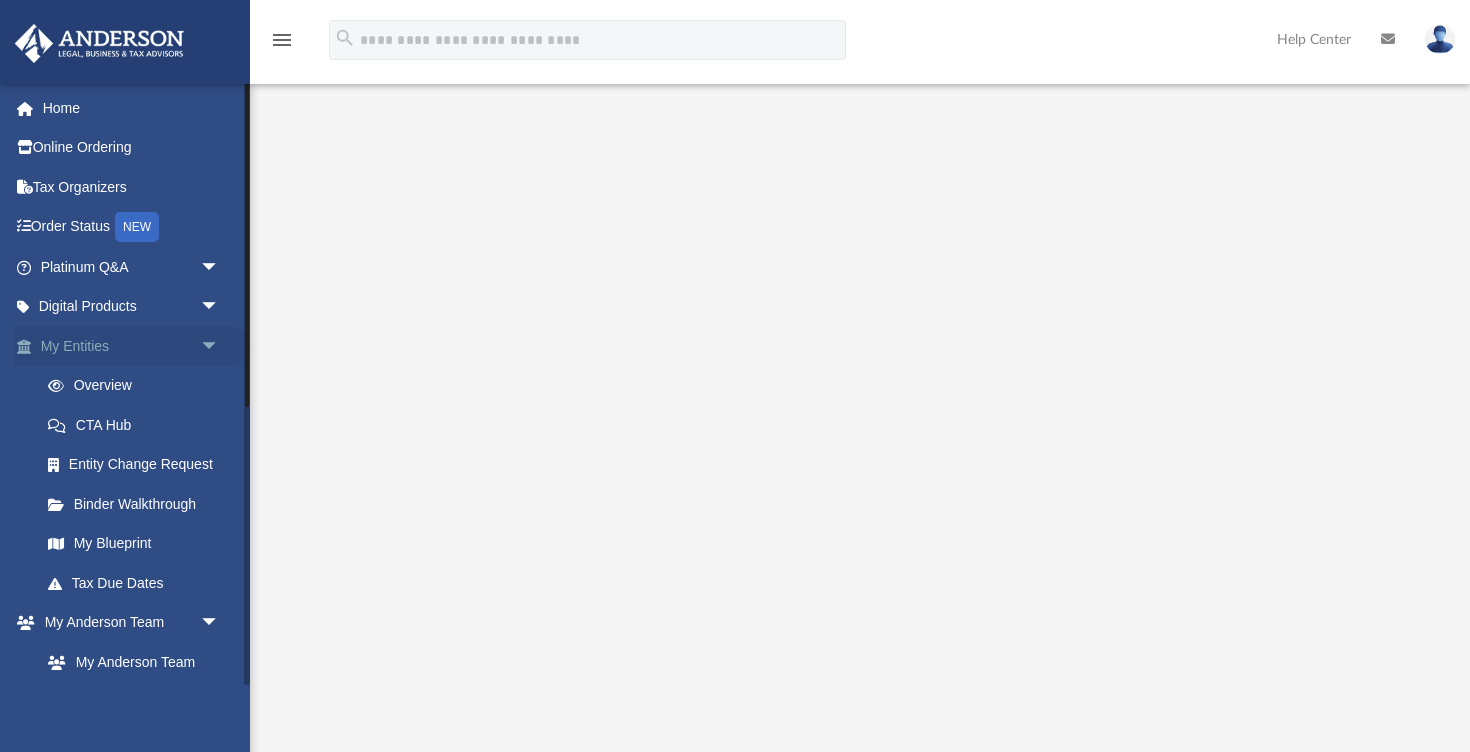 click on "My Entities arrow_drop_down" at bounding box center [132, 346] 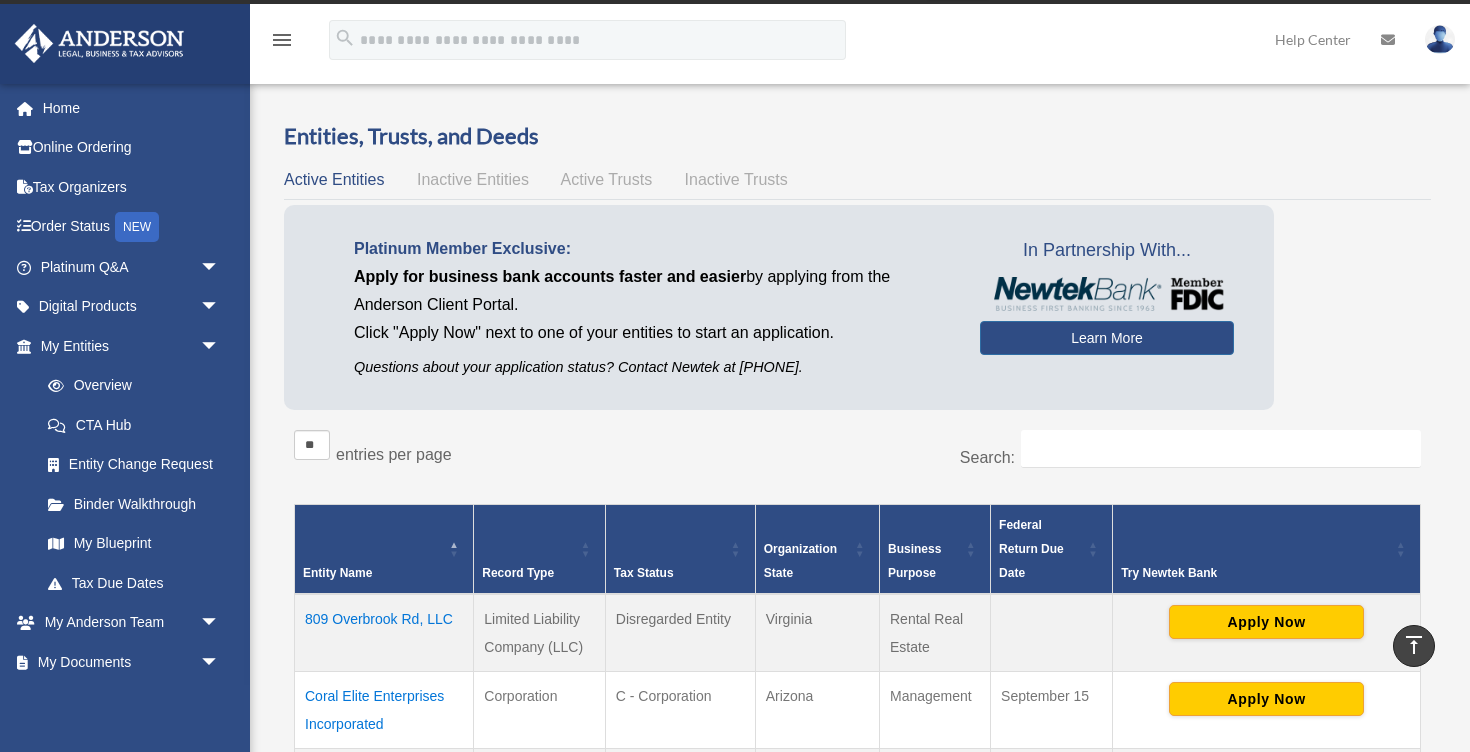 scroll, scrollTop: 0, scrollLeft: 0, axis: both 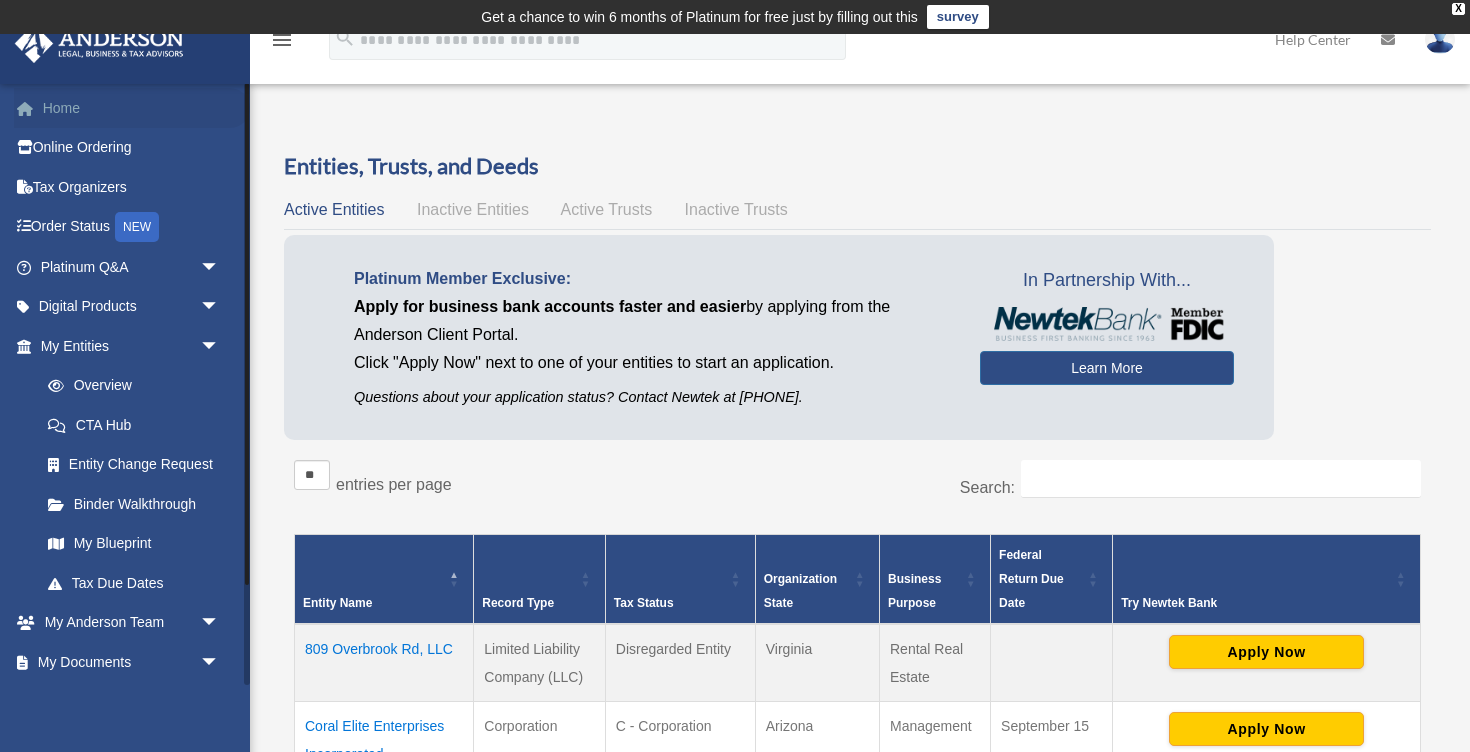 click on "Home" at bounding box center (132, 108) 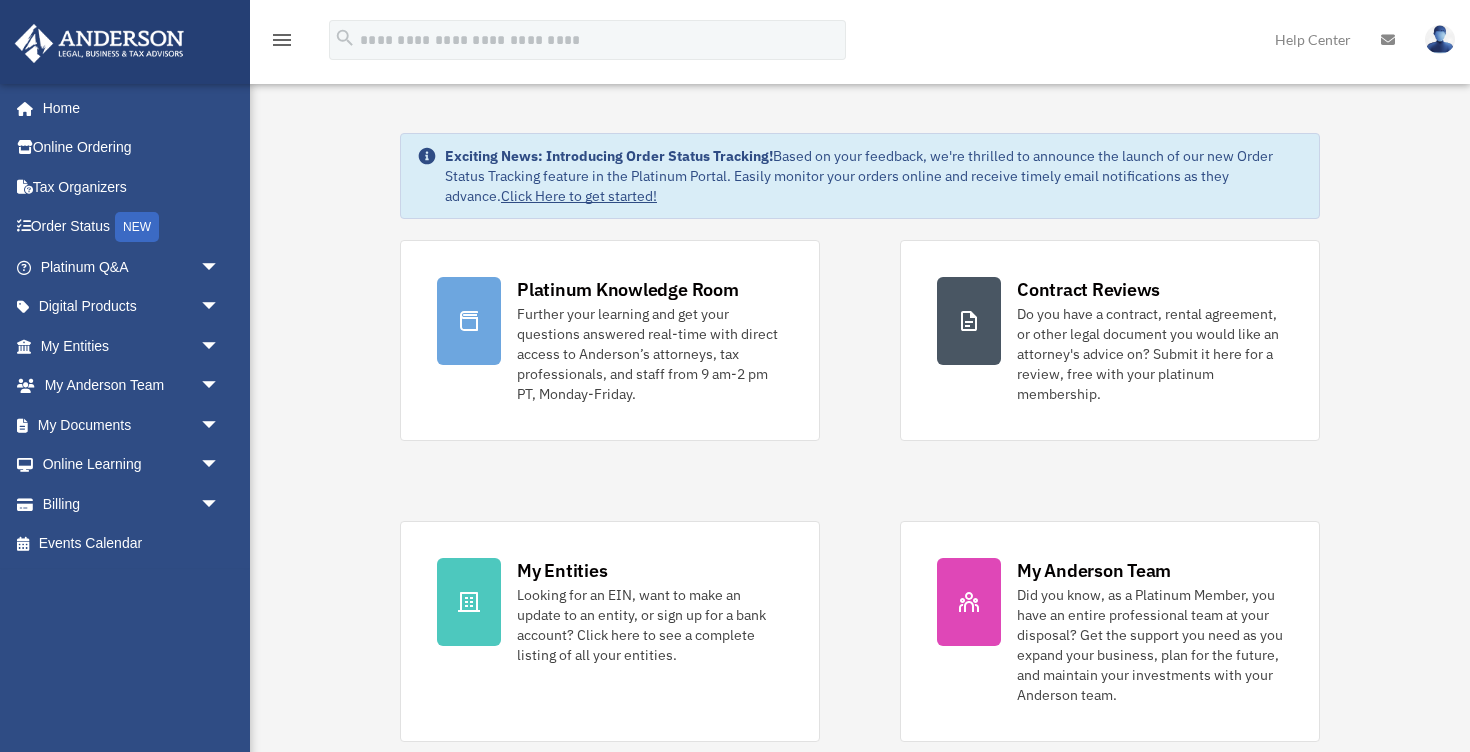 scroll, scrollTop: 0, scrollLeft: 0, axis: both 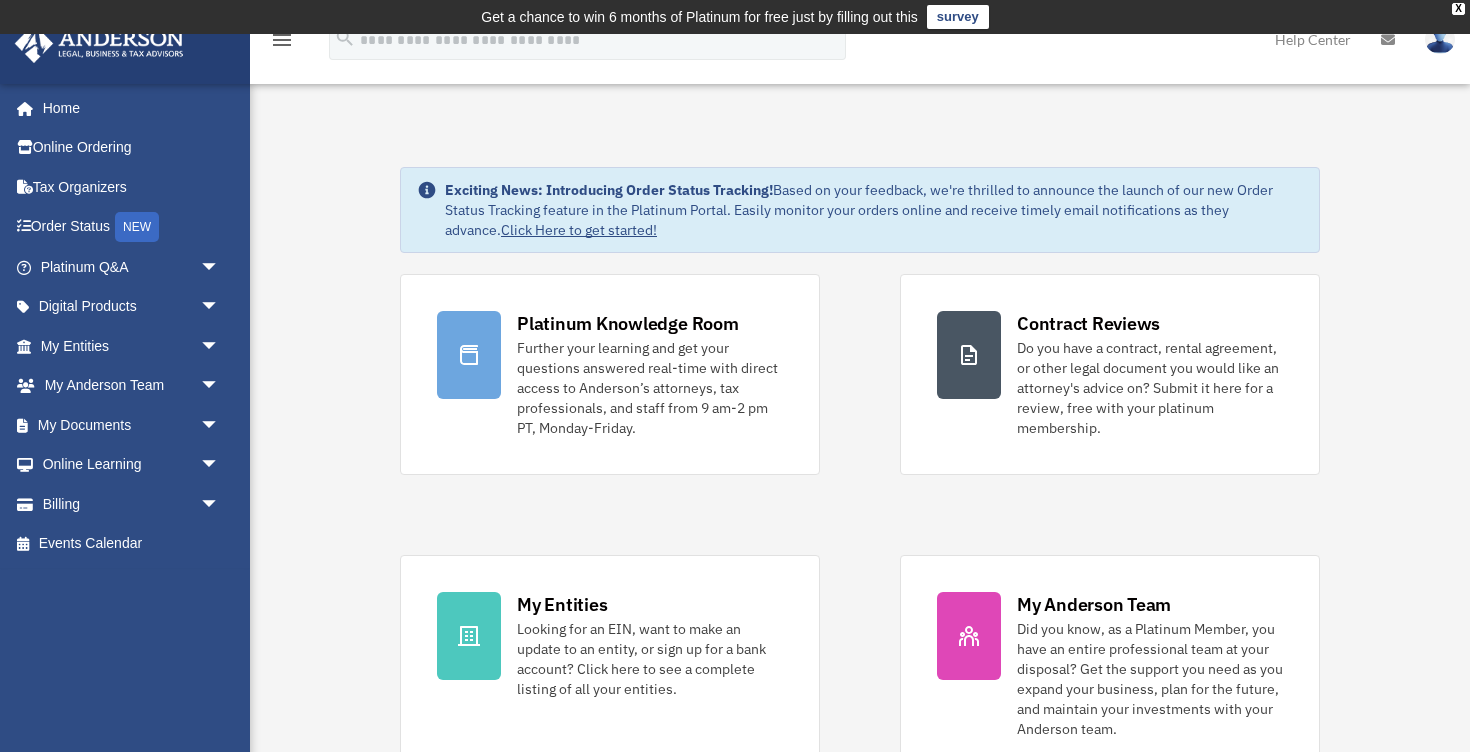 click at bounding box center (1440, 39) 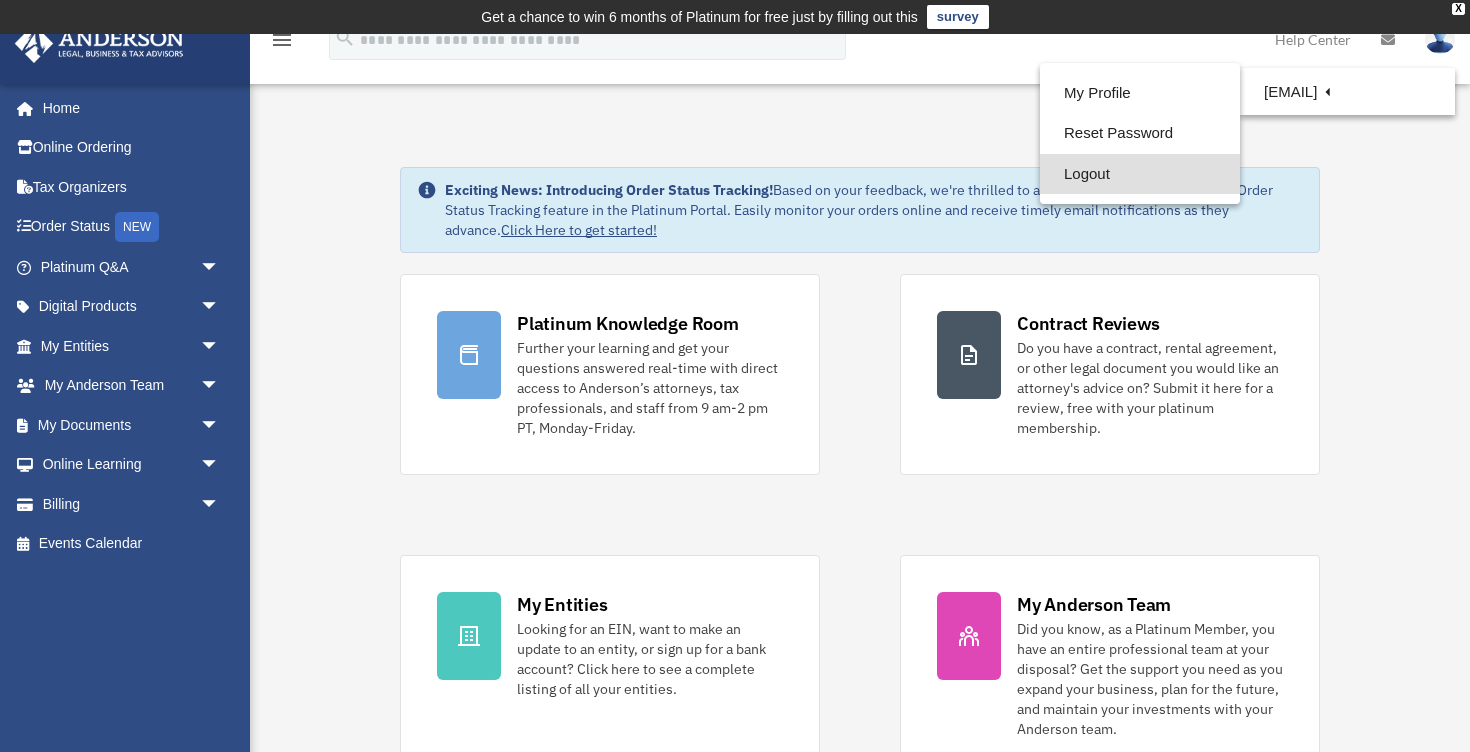click on "Logout" at bounding box center (1140, 174) 